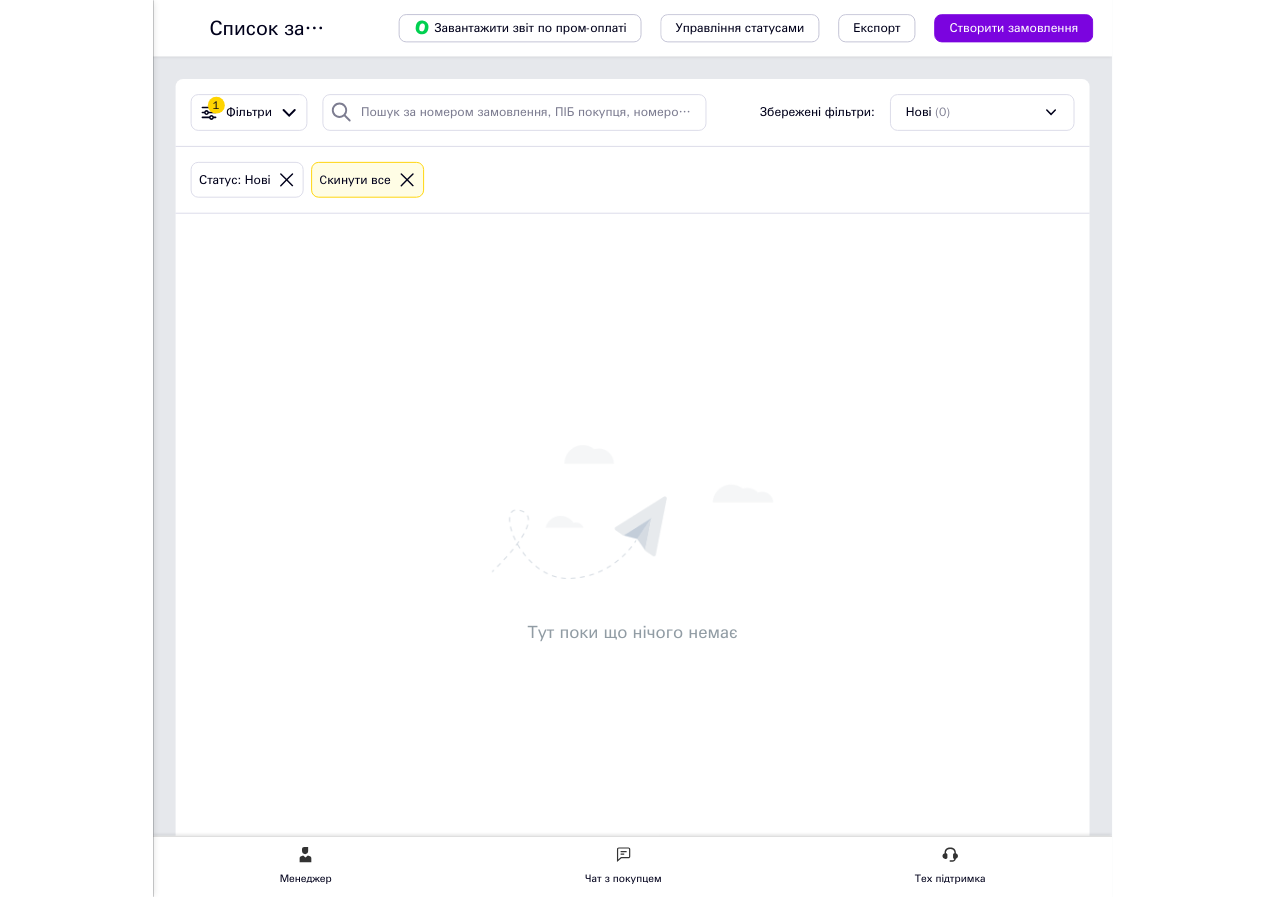 scroll, scrollTop: 0, scrollLeft: 0, axis: both 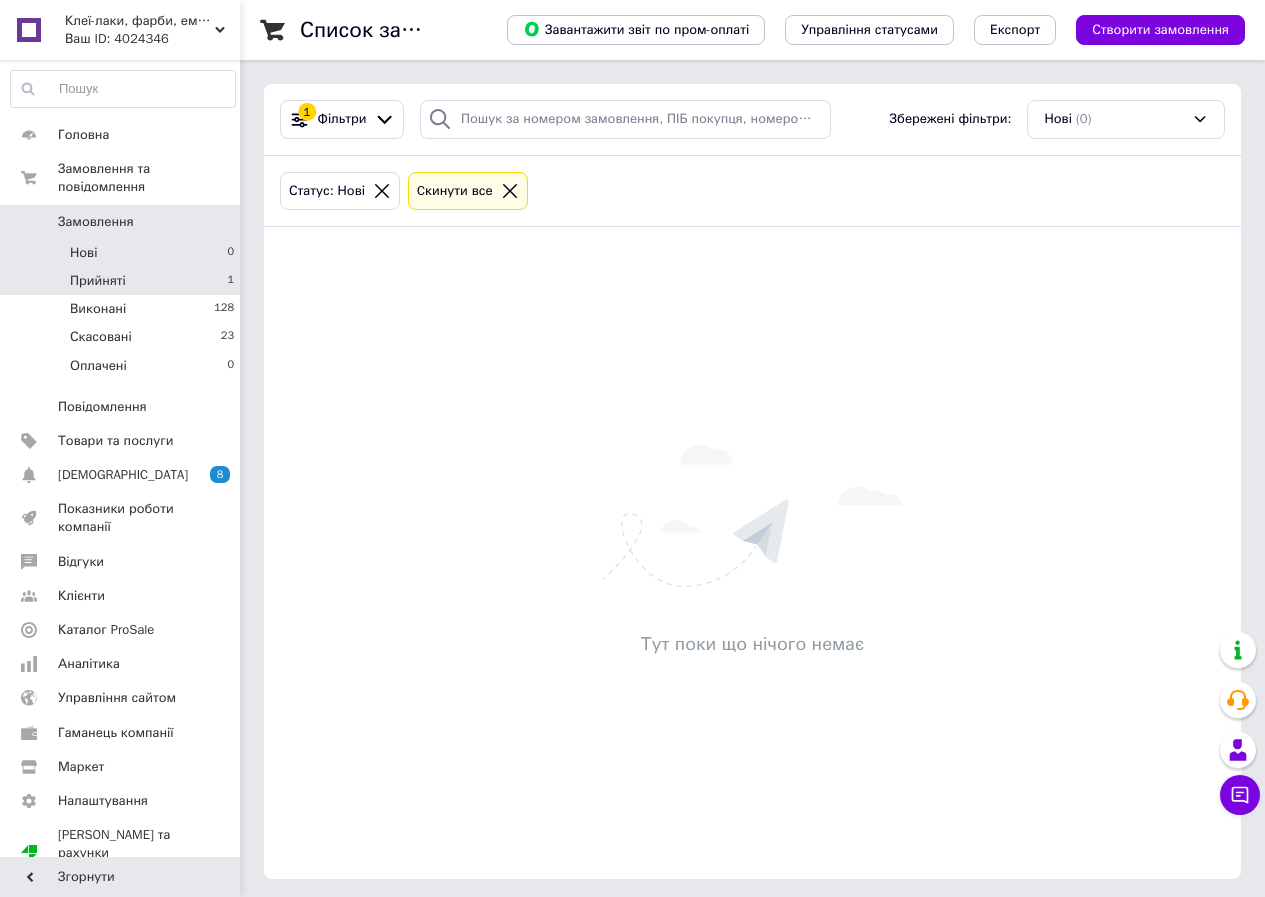 click on "Прийняті" at bounding box center (98, 281) 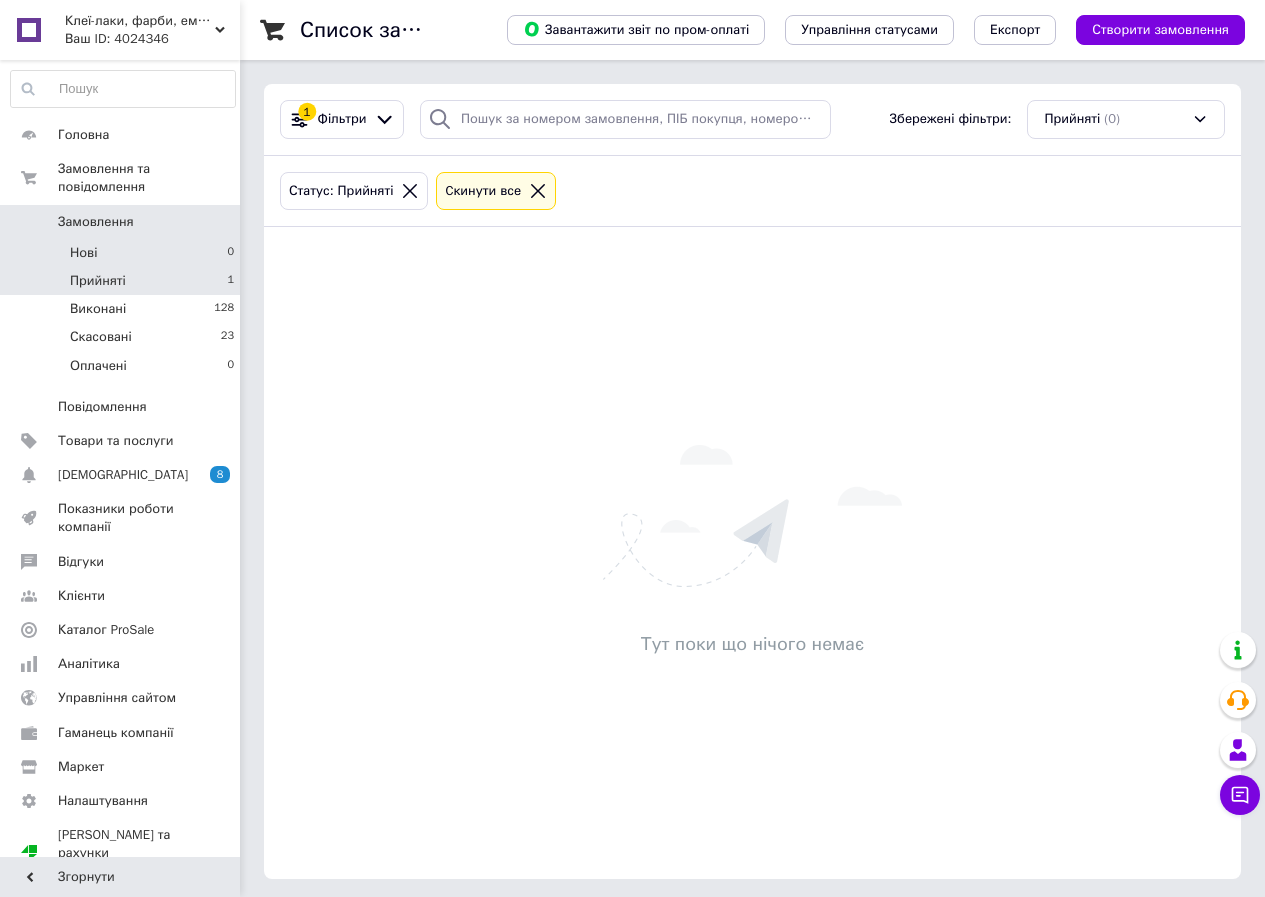 click on "Нові" at bounding box center (83, 253) 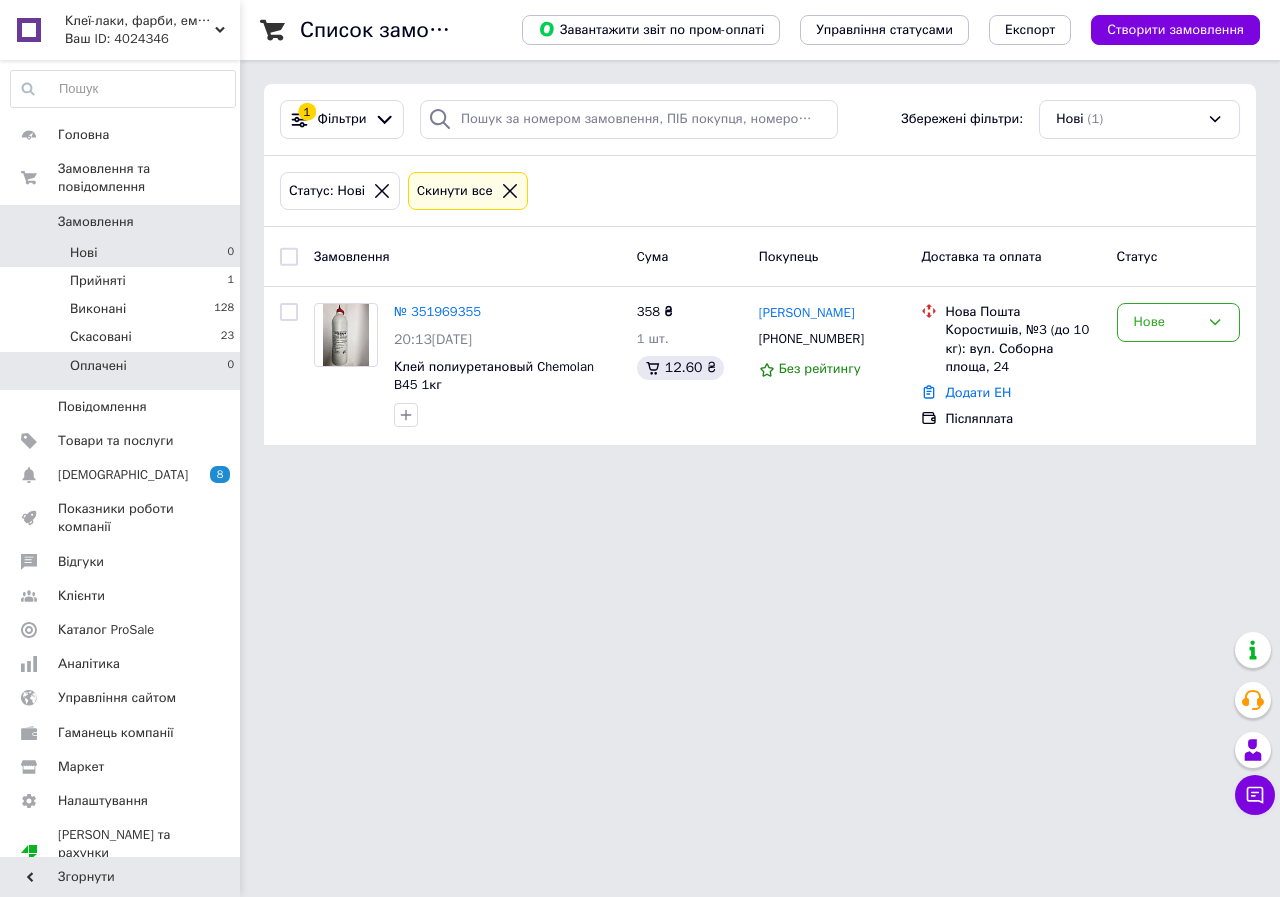 click on "Оплачені" at bounding box center [98, 366] 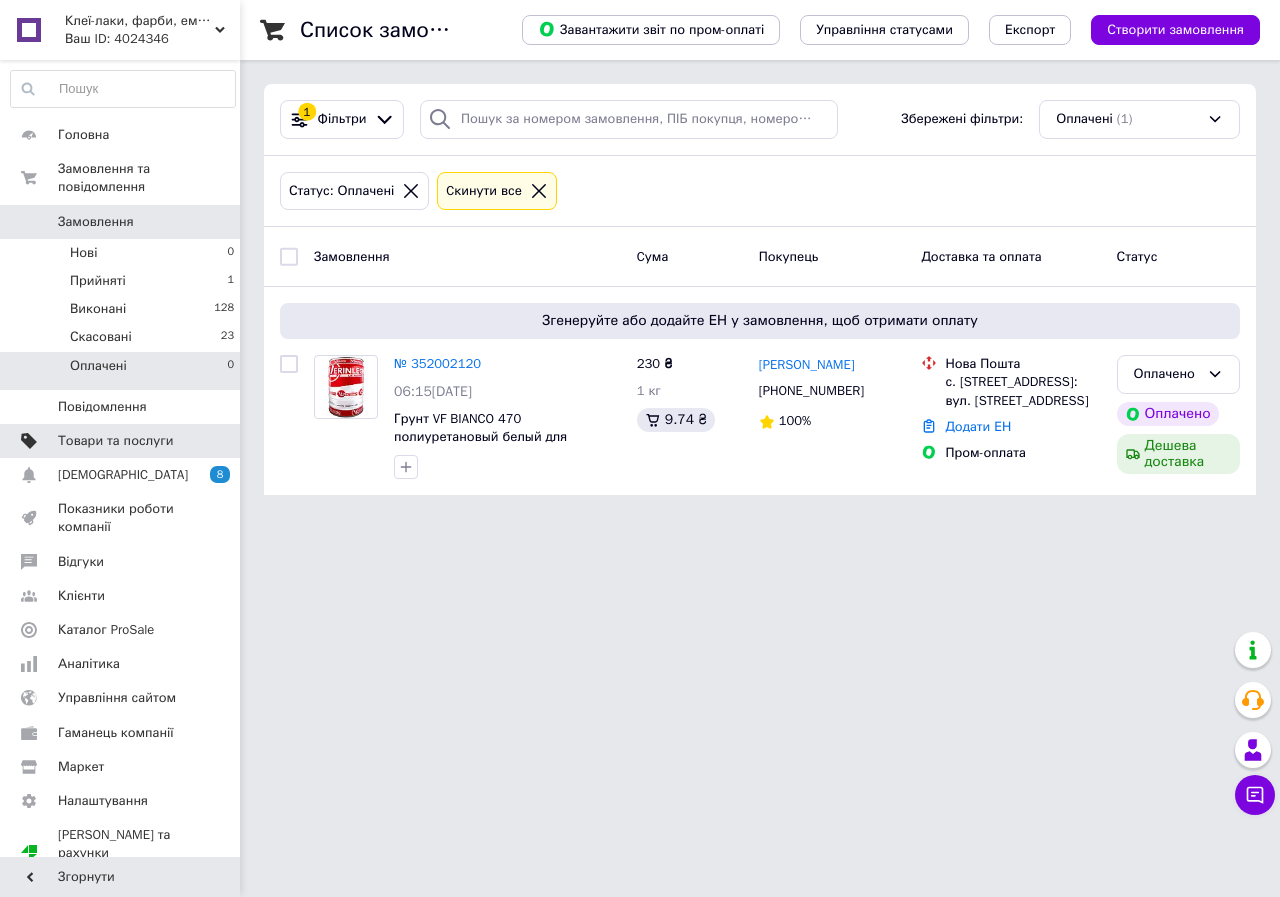 click on "Товари та послуги" at bounding box center (115, 441) 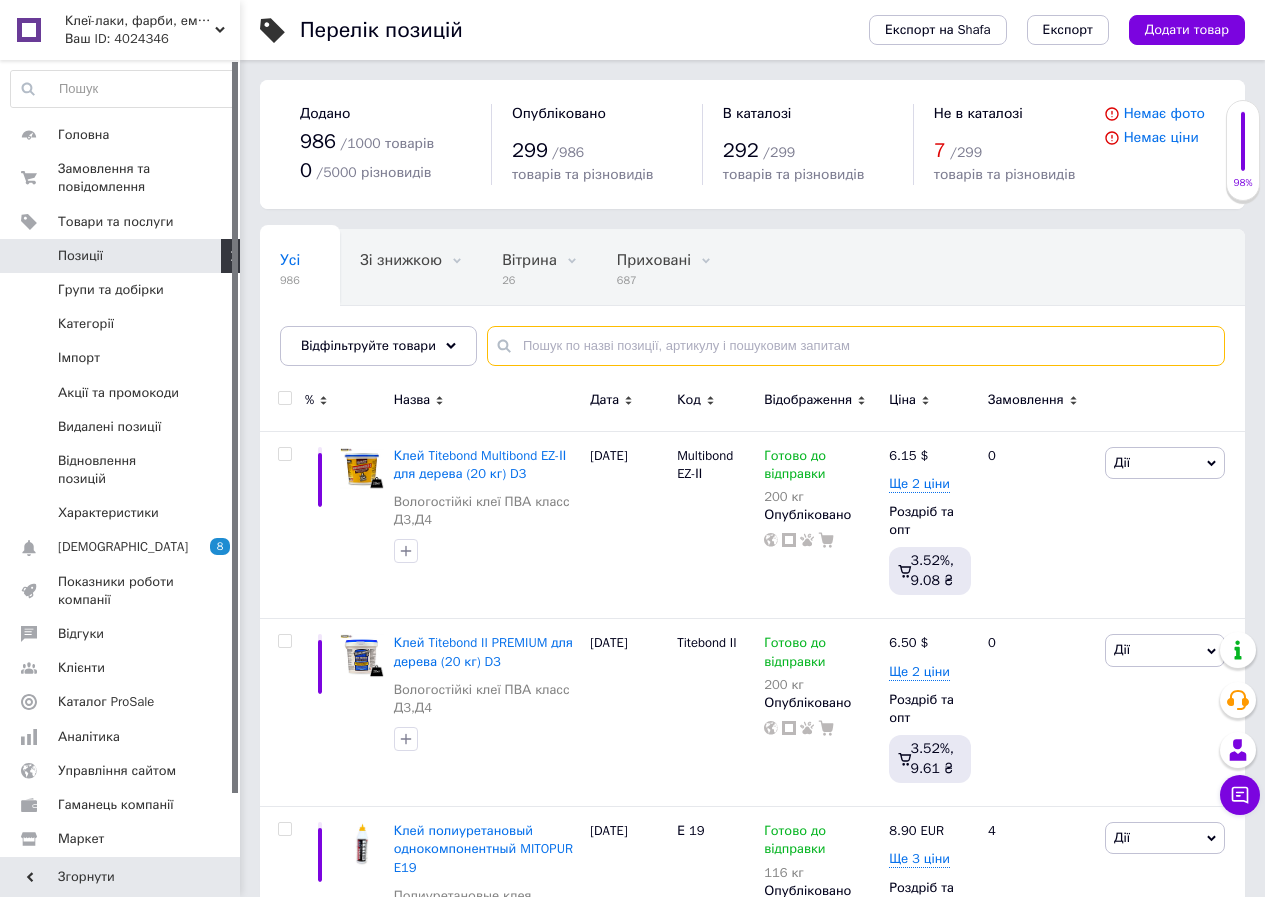 click at bounding box center (856, 346) 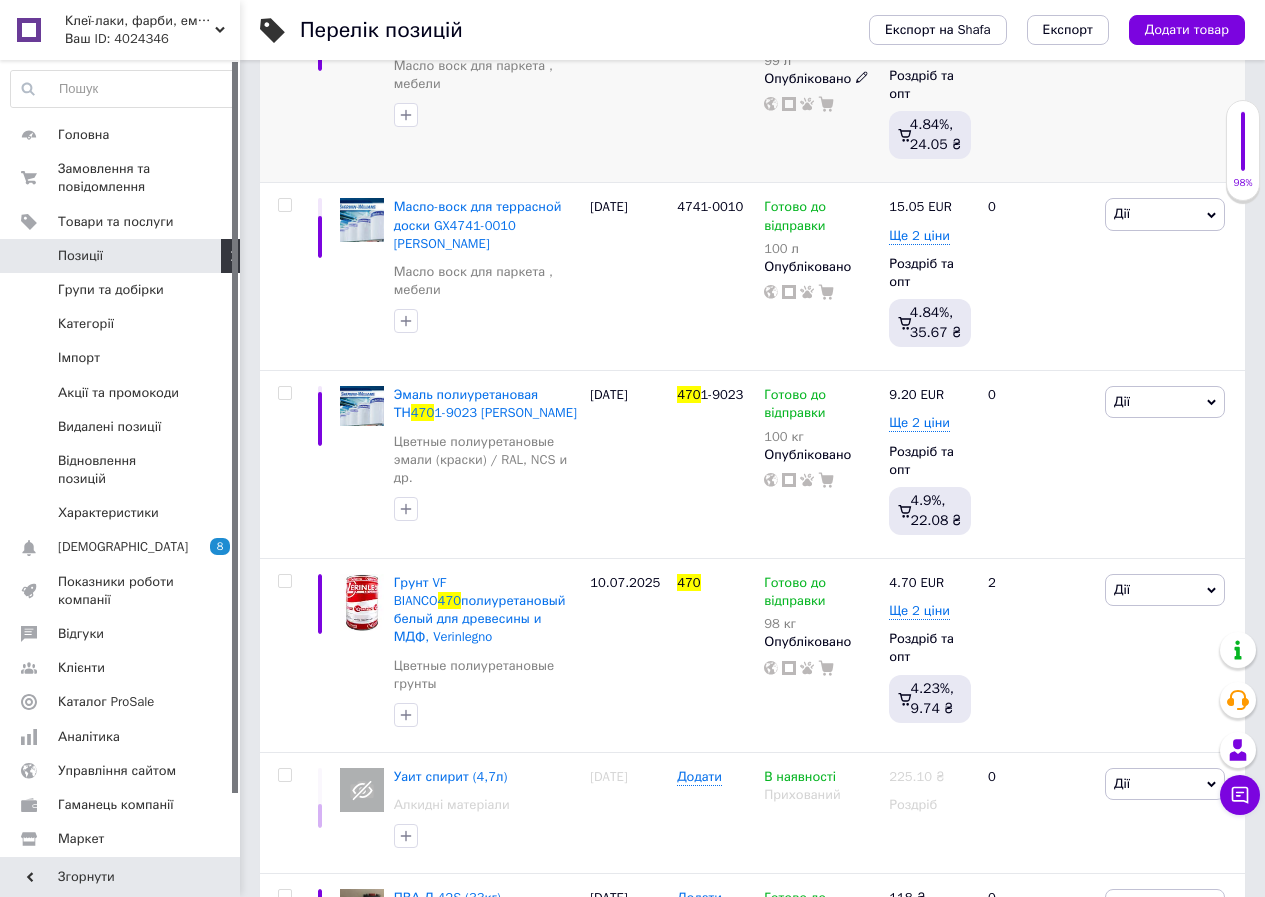 scroll, scrollTop: 600, scrollLeft: 0, axis: vertical 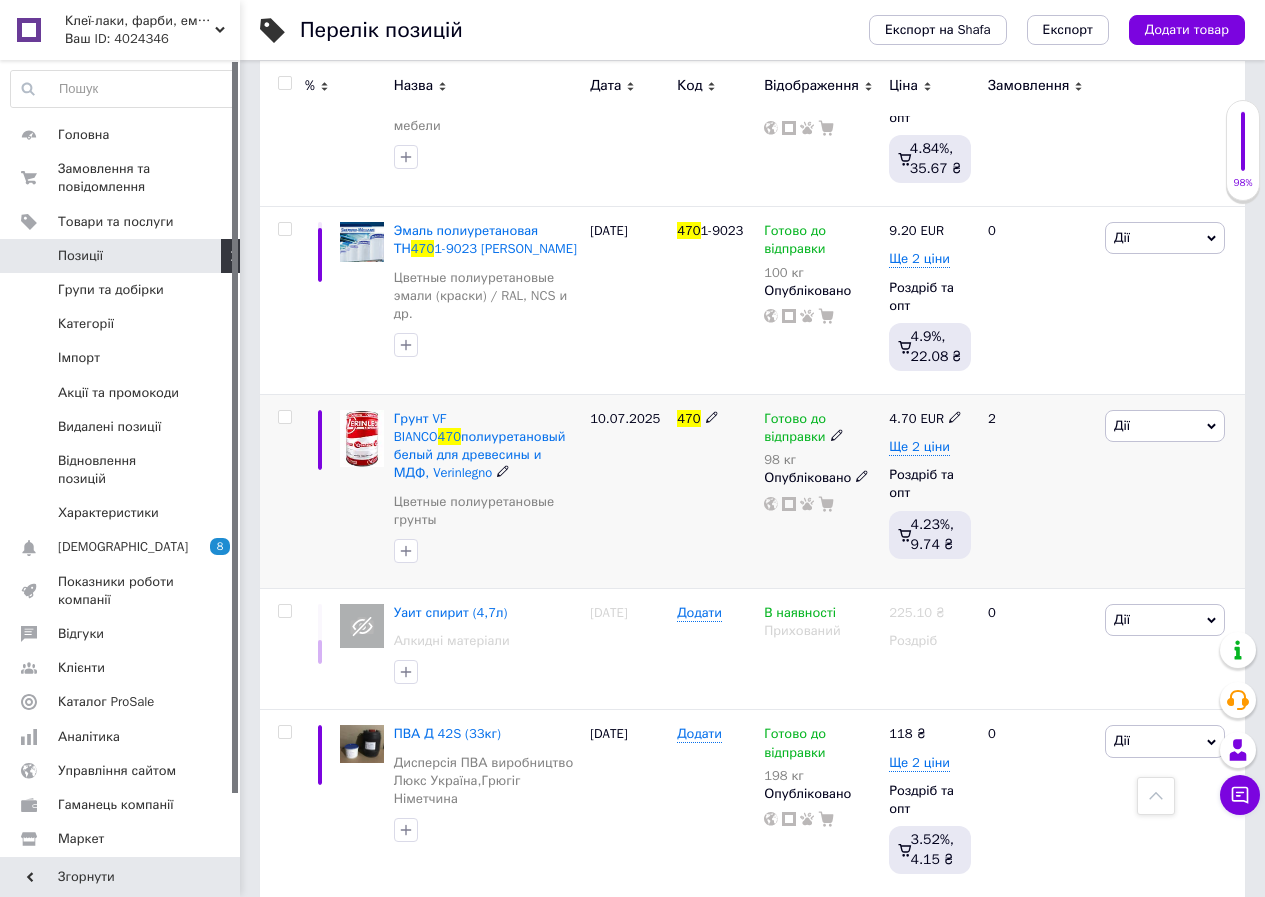 type on "470" 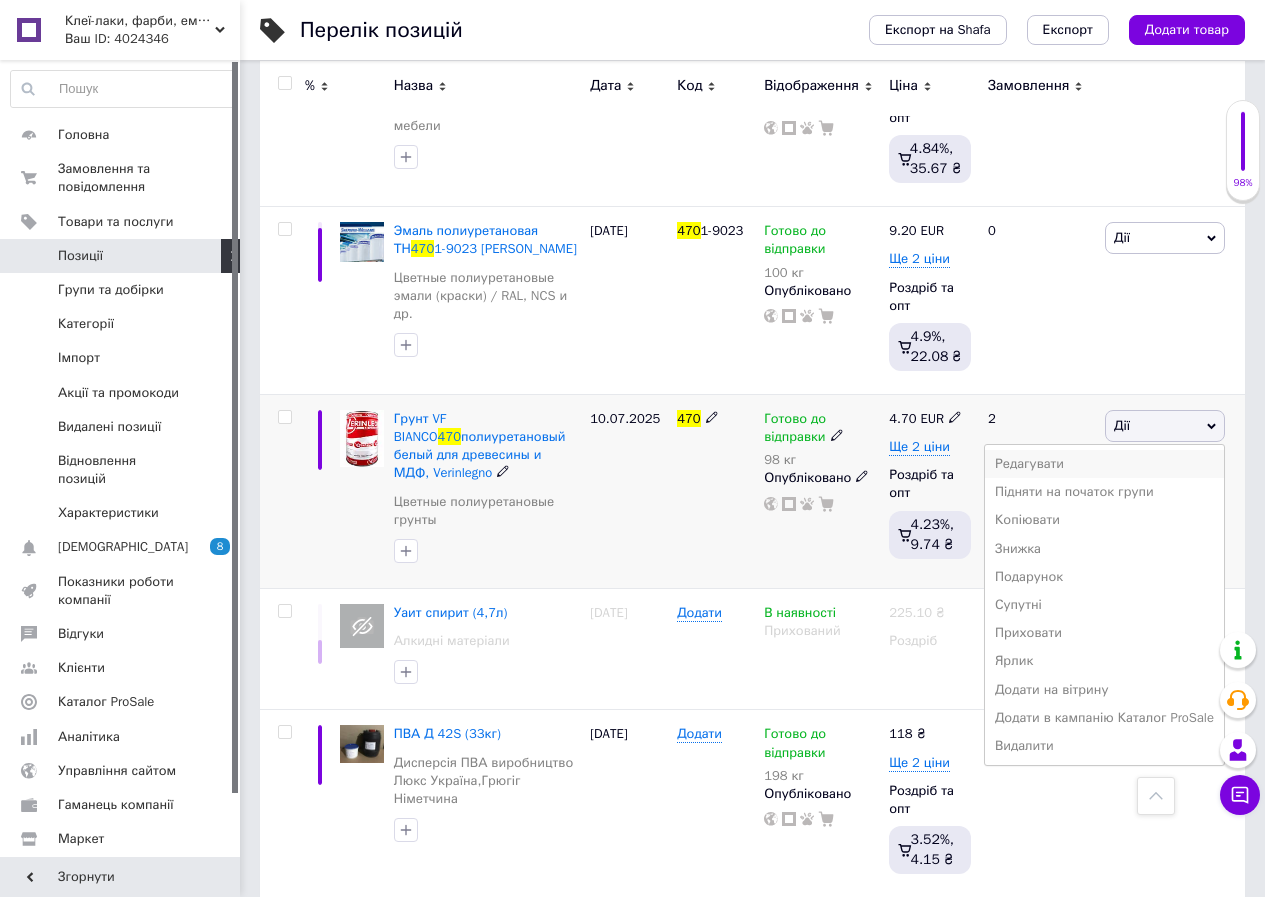 click on "Редагувати" at bounding box center [1104, 464] 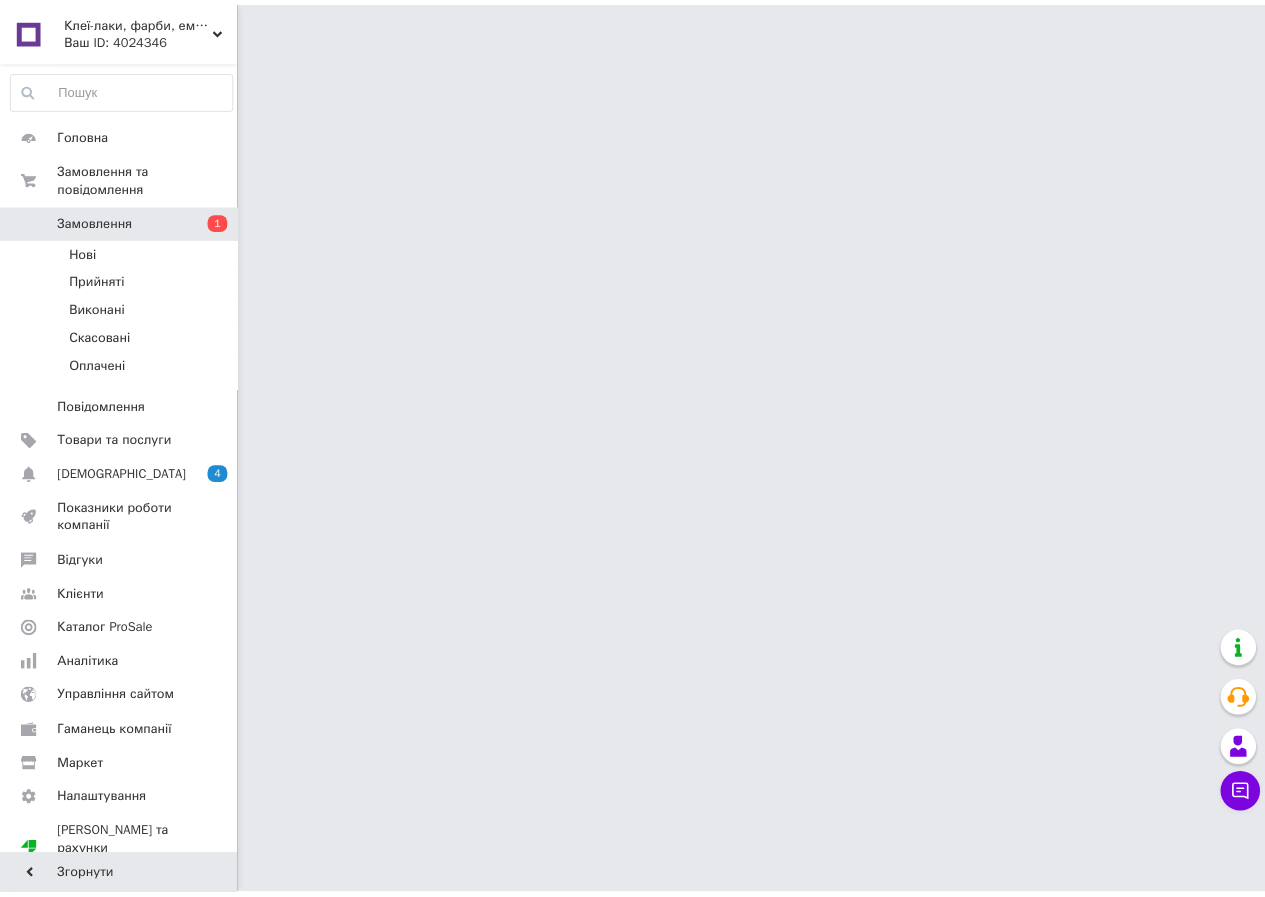 scroll, scrollTop: 0, scrollLeft: 0, axis: both 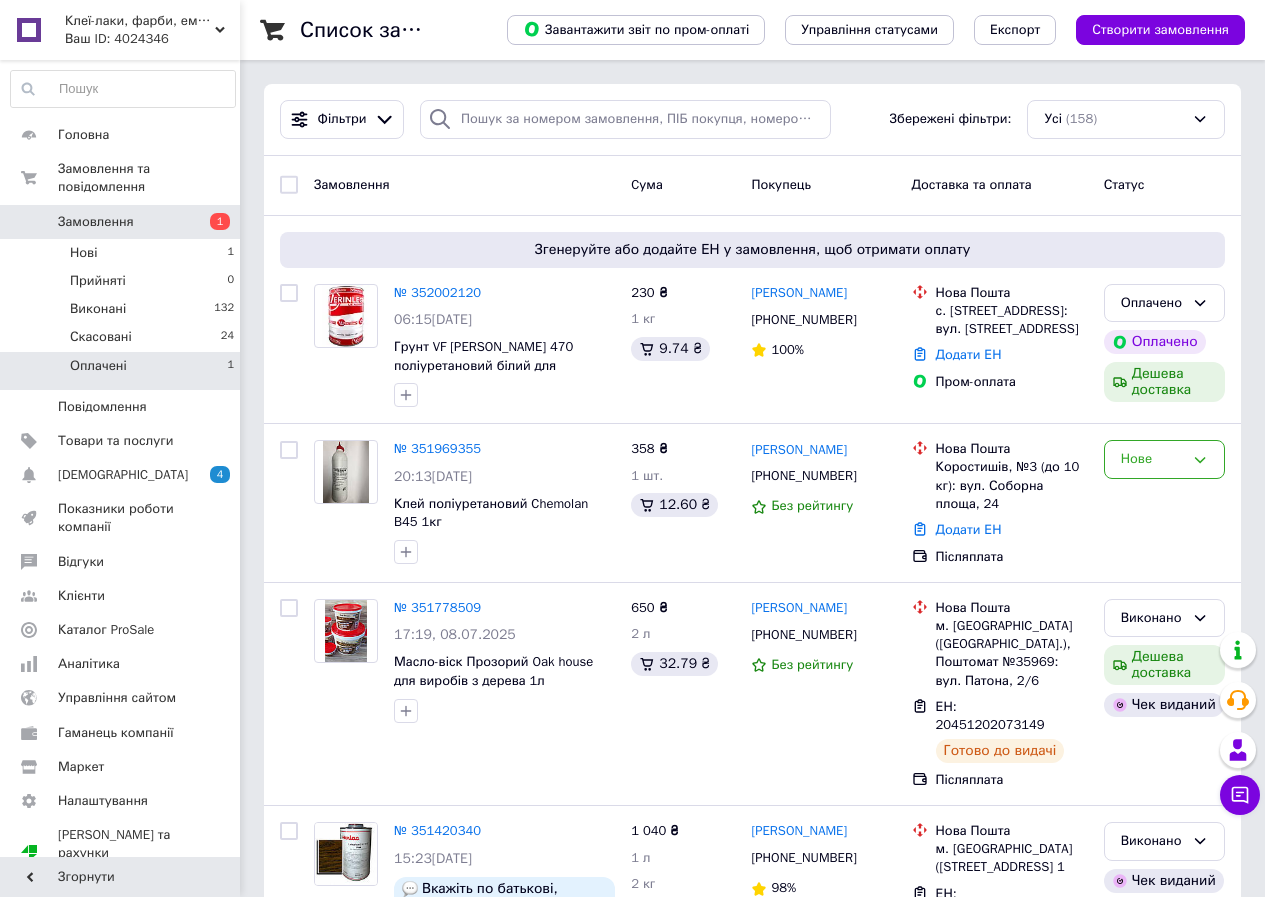 click on "Оплачені" at bounding box center (98, 366) 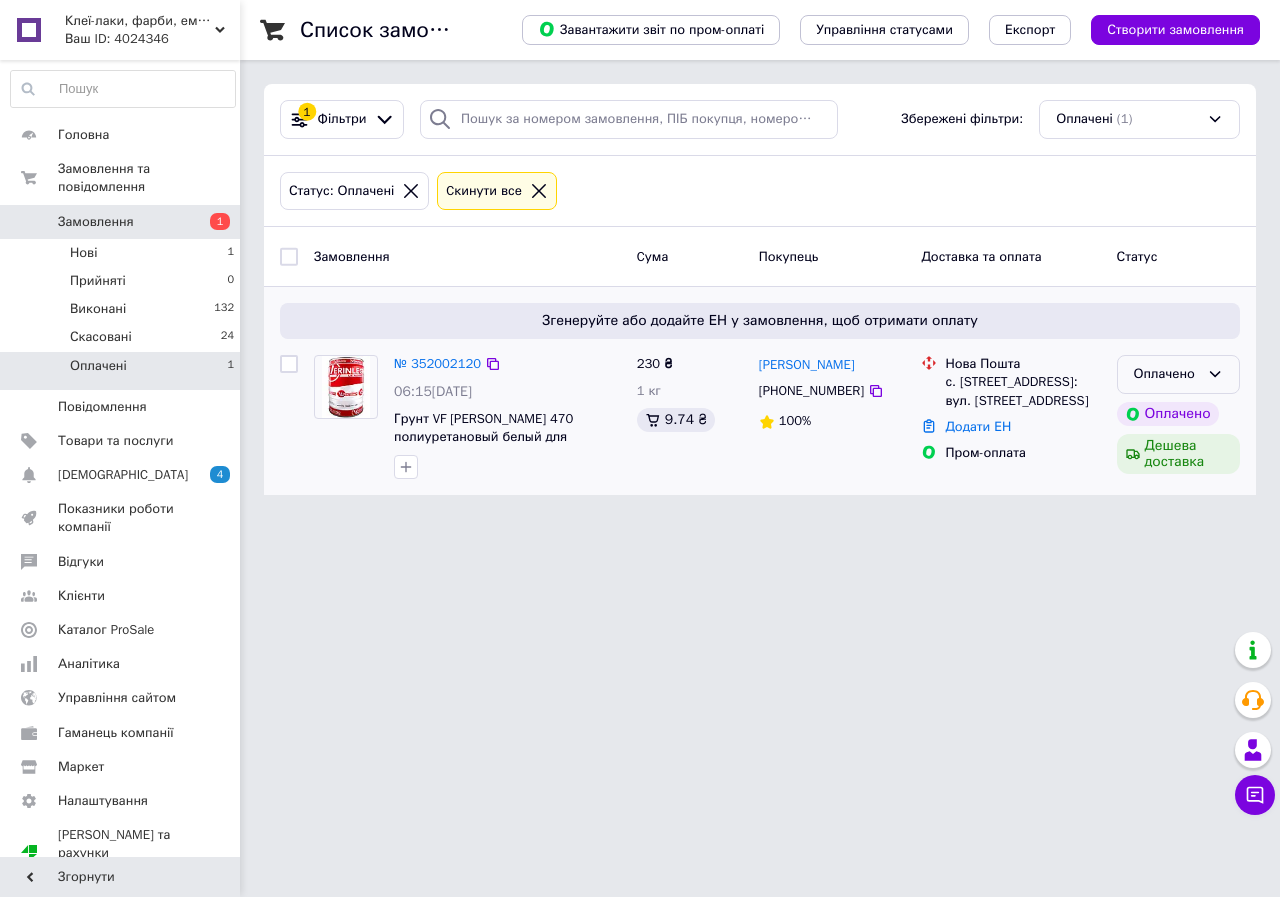 click on "Оплачено" at bounding box center (1166, 374) 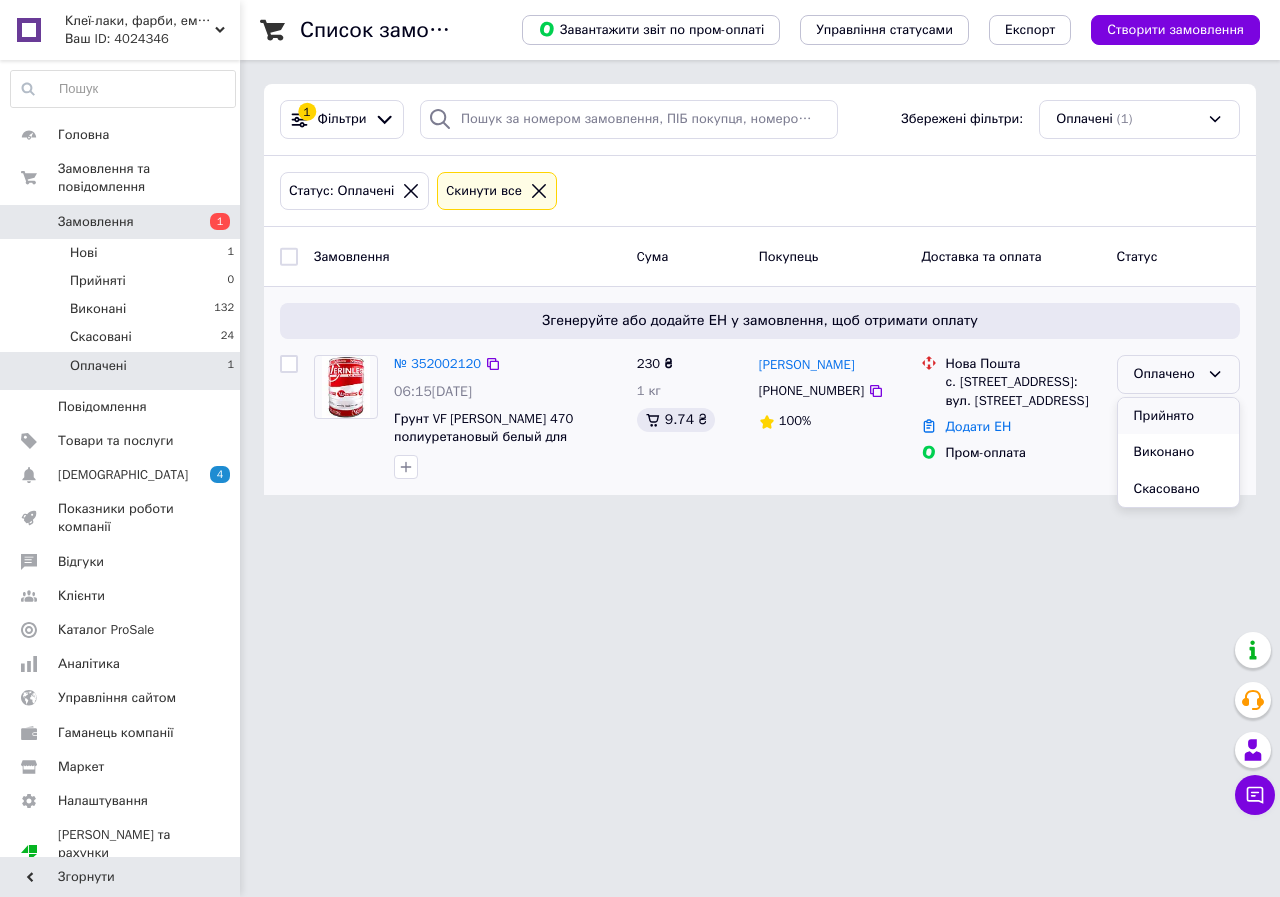 click on "Прийнято" at bounding box center (1178, 416) 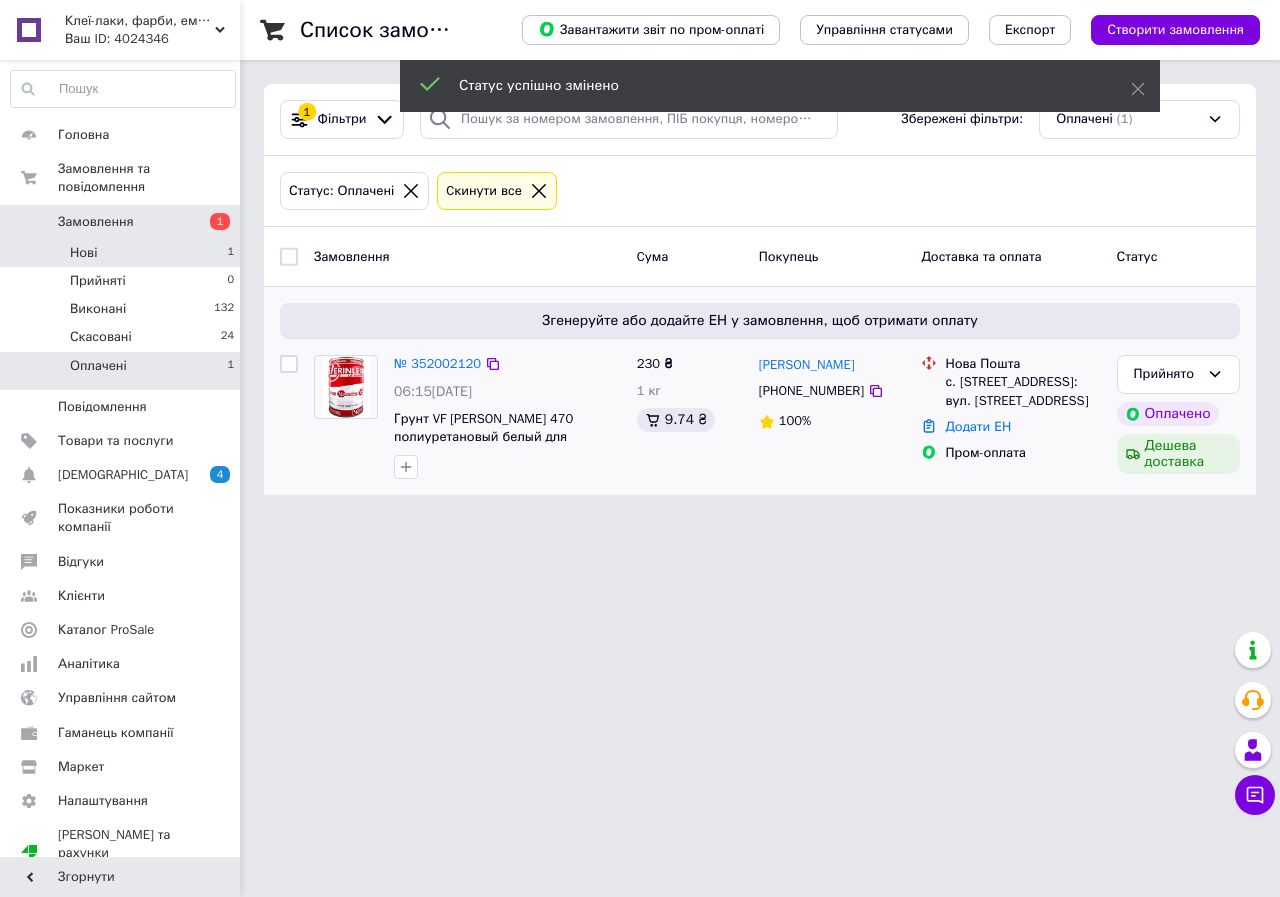 click on "Нові" at bounding box center (83, 253) 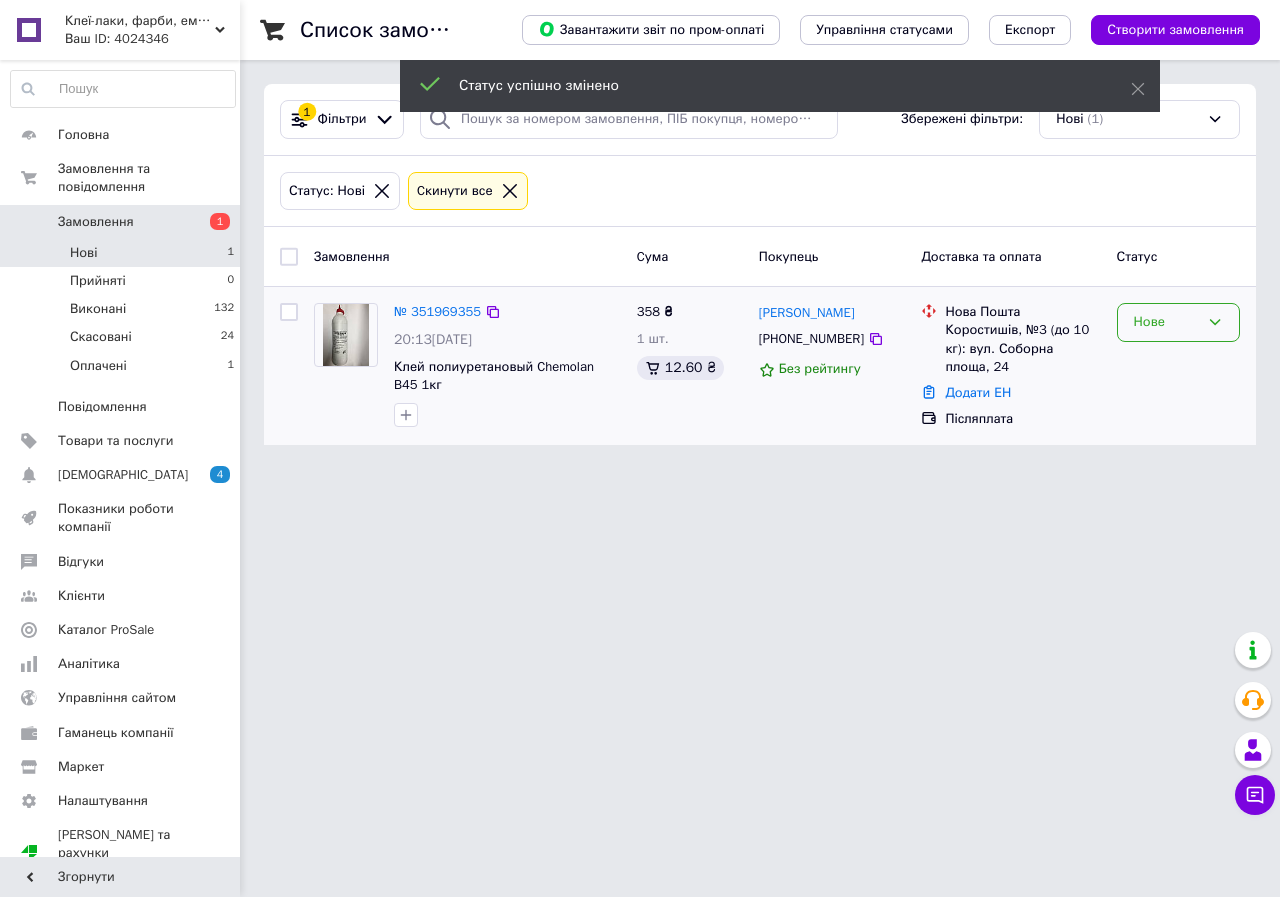 click on "Нове" at bounding box center [1166, 322] 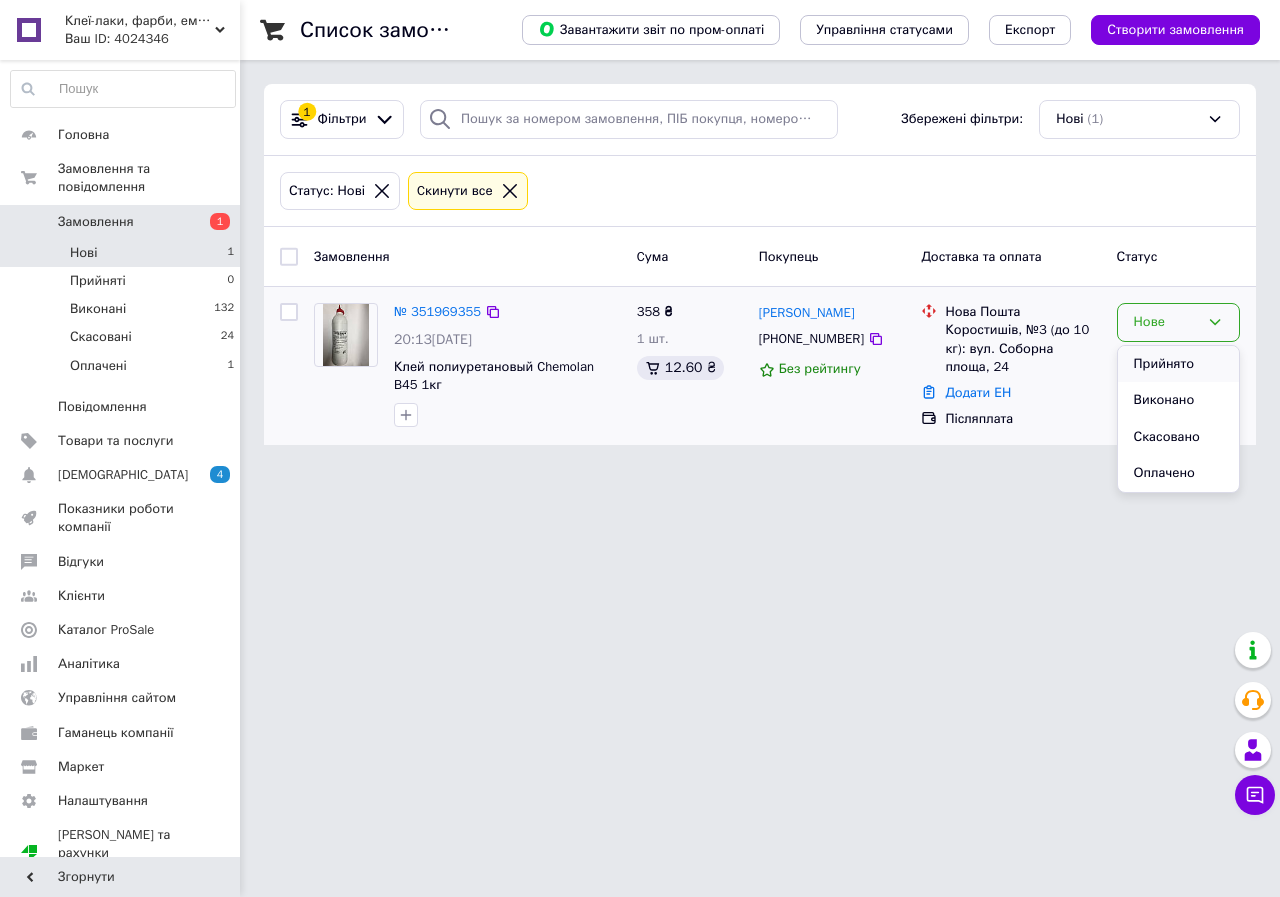 click on "Прийнято" at bounding box center [1178, 364] 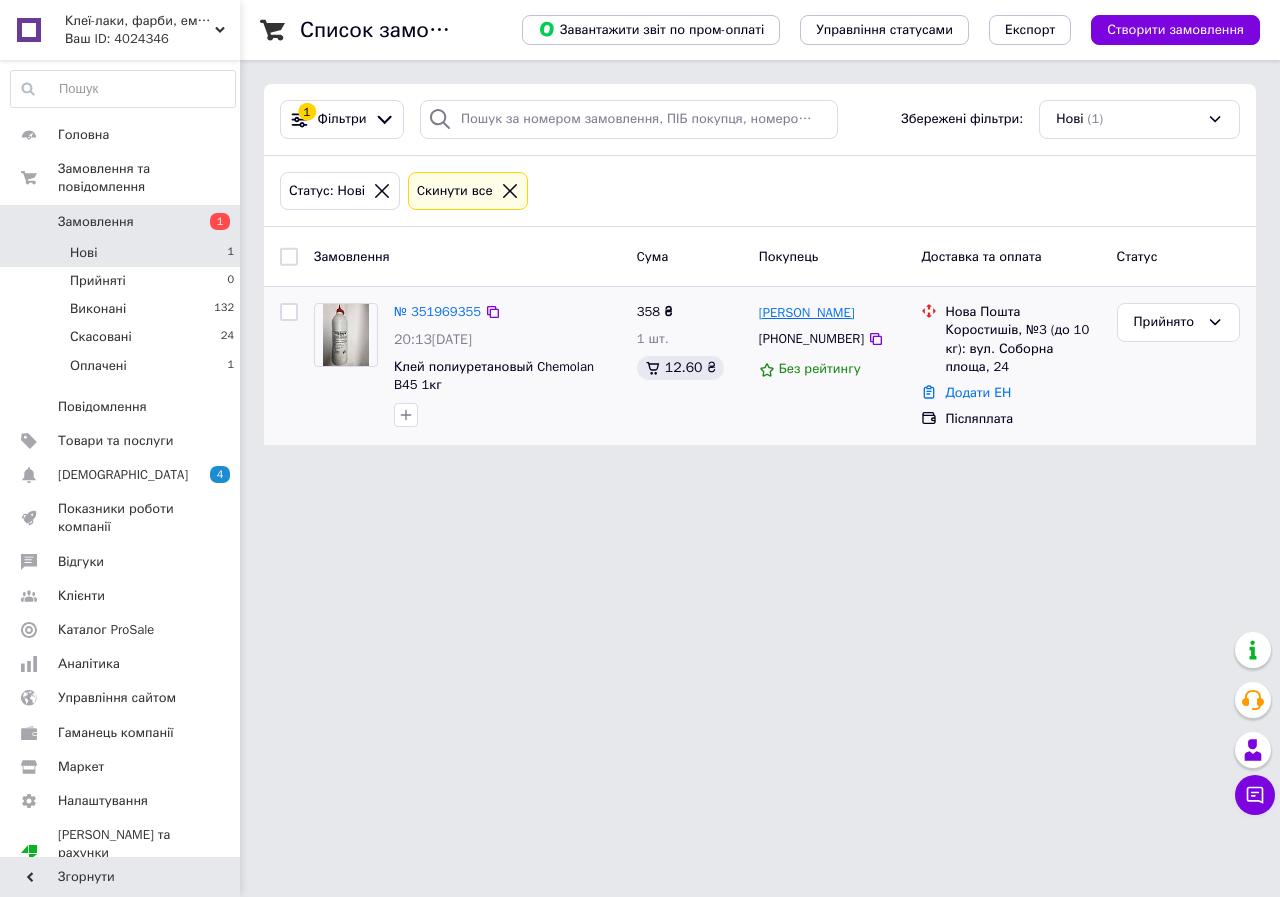 click on "[PERSON_NAME]" at bounding box center [807, 313] 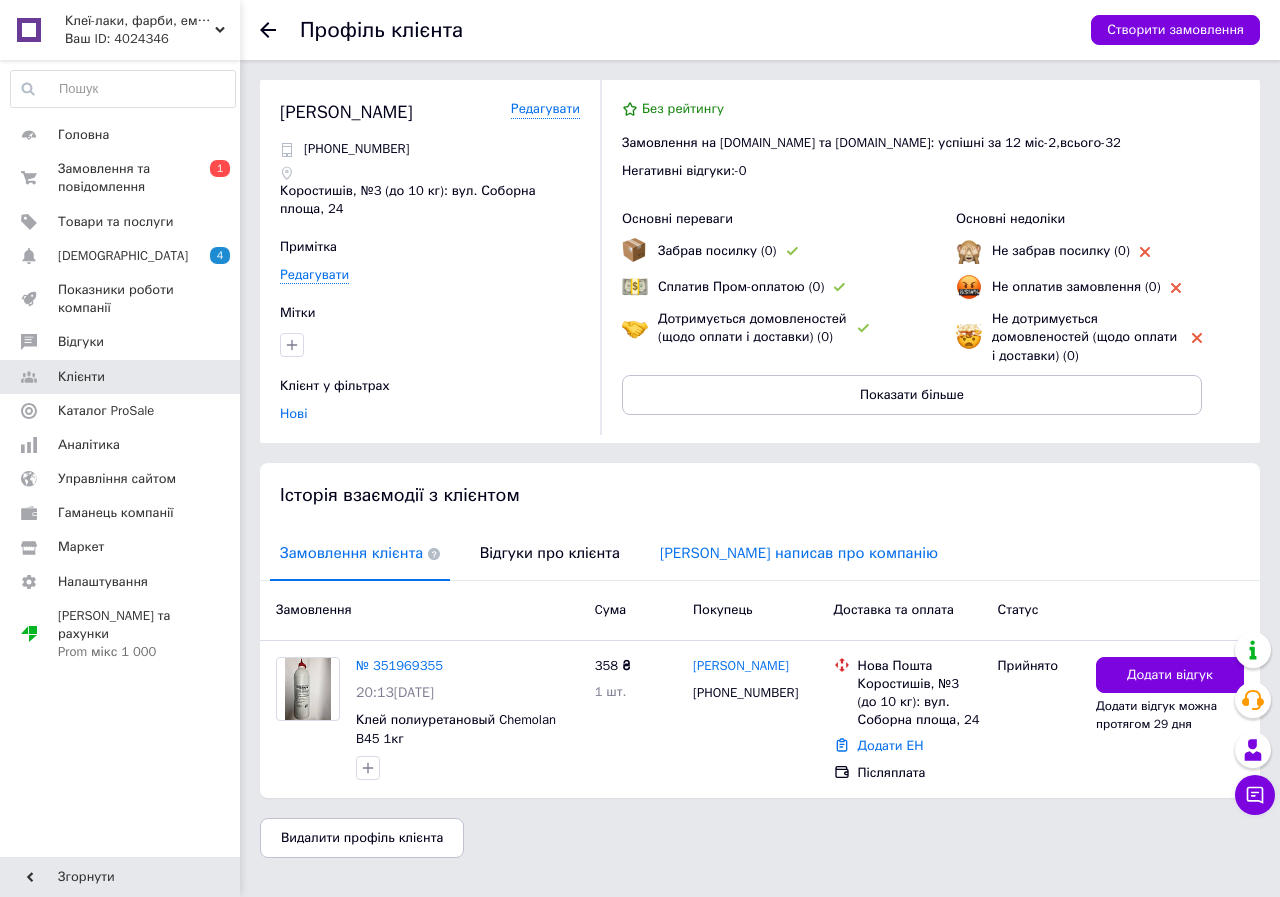 click on "Клієнт написав про компанію" at bounding box center (799, 553) 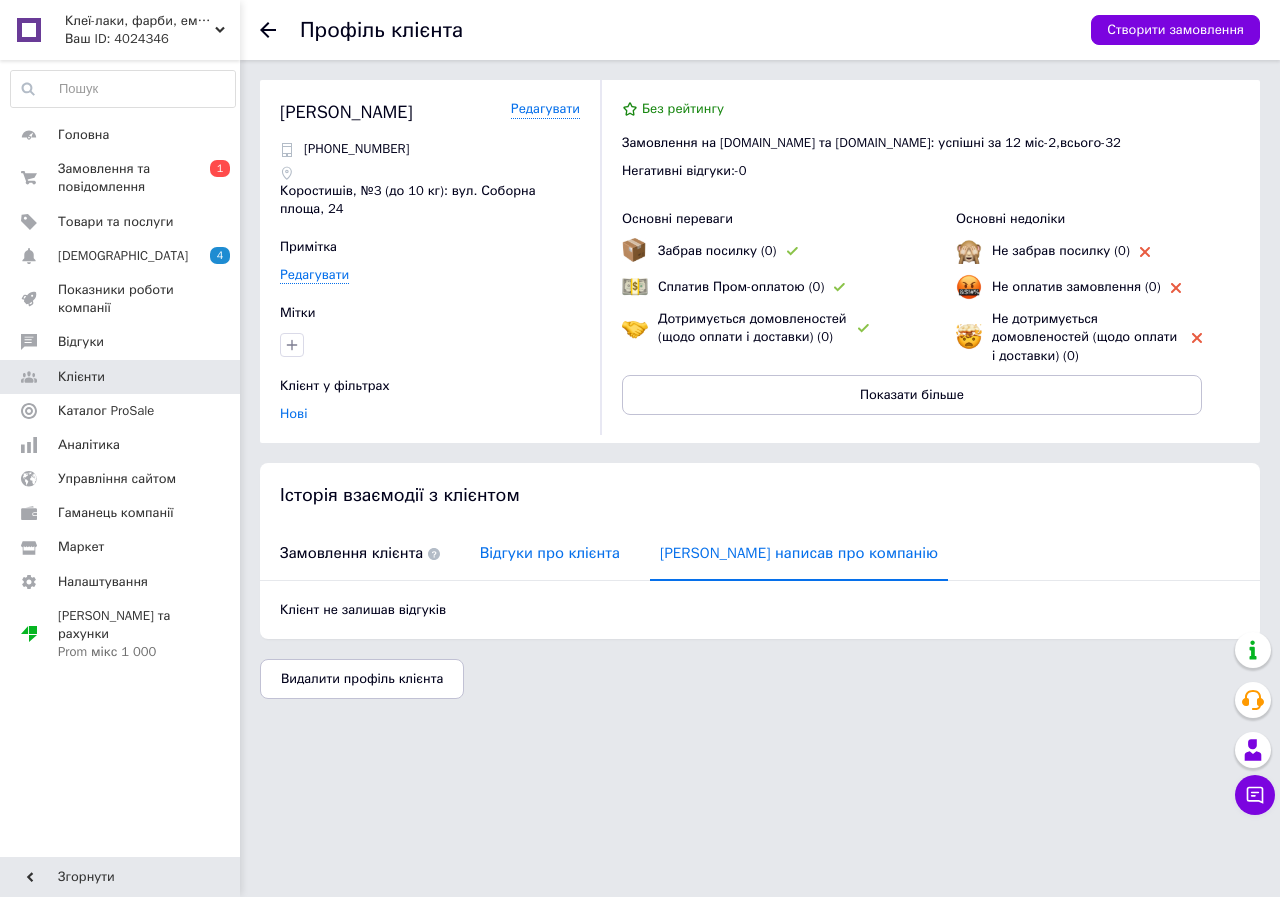 click on "Відгуки про клієнта" at bounding box center [550, 553] 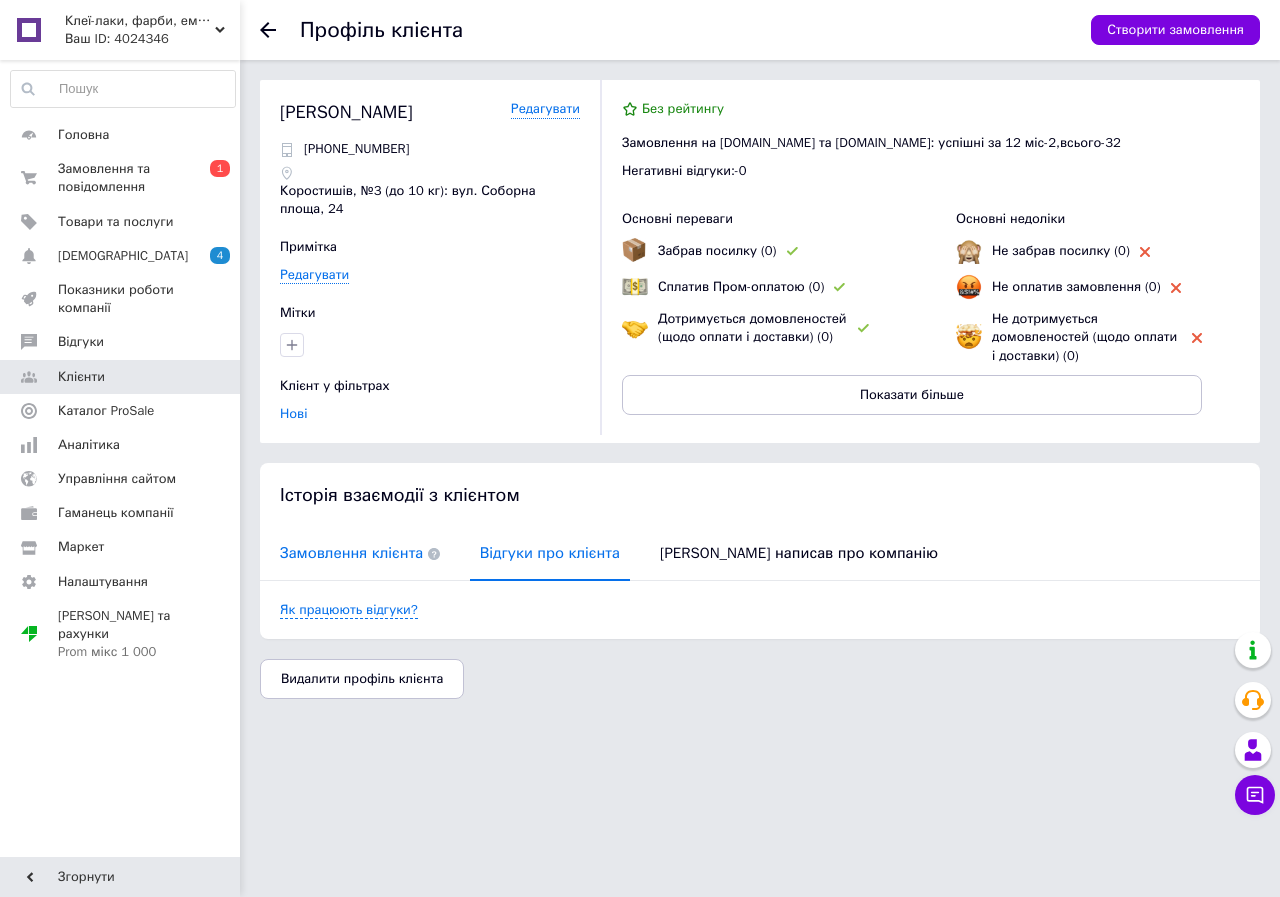click on "Замовлення клієнта" at bounding box center (360, 553) 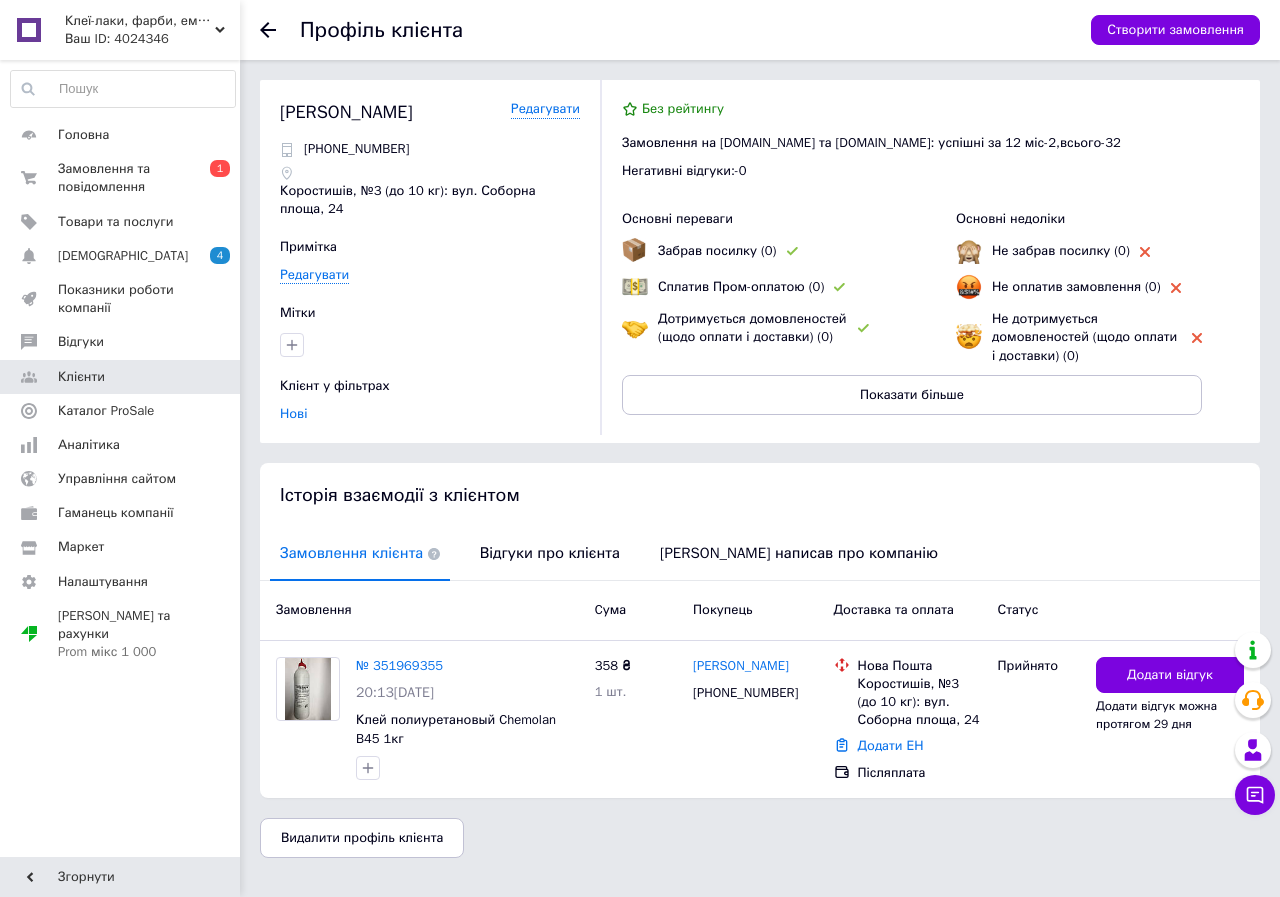 click 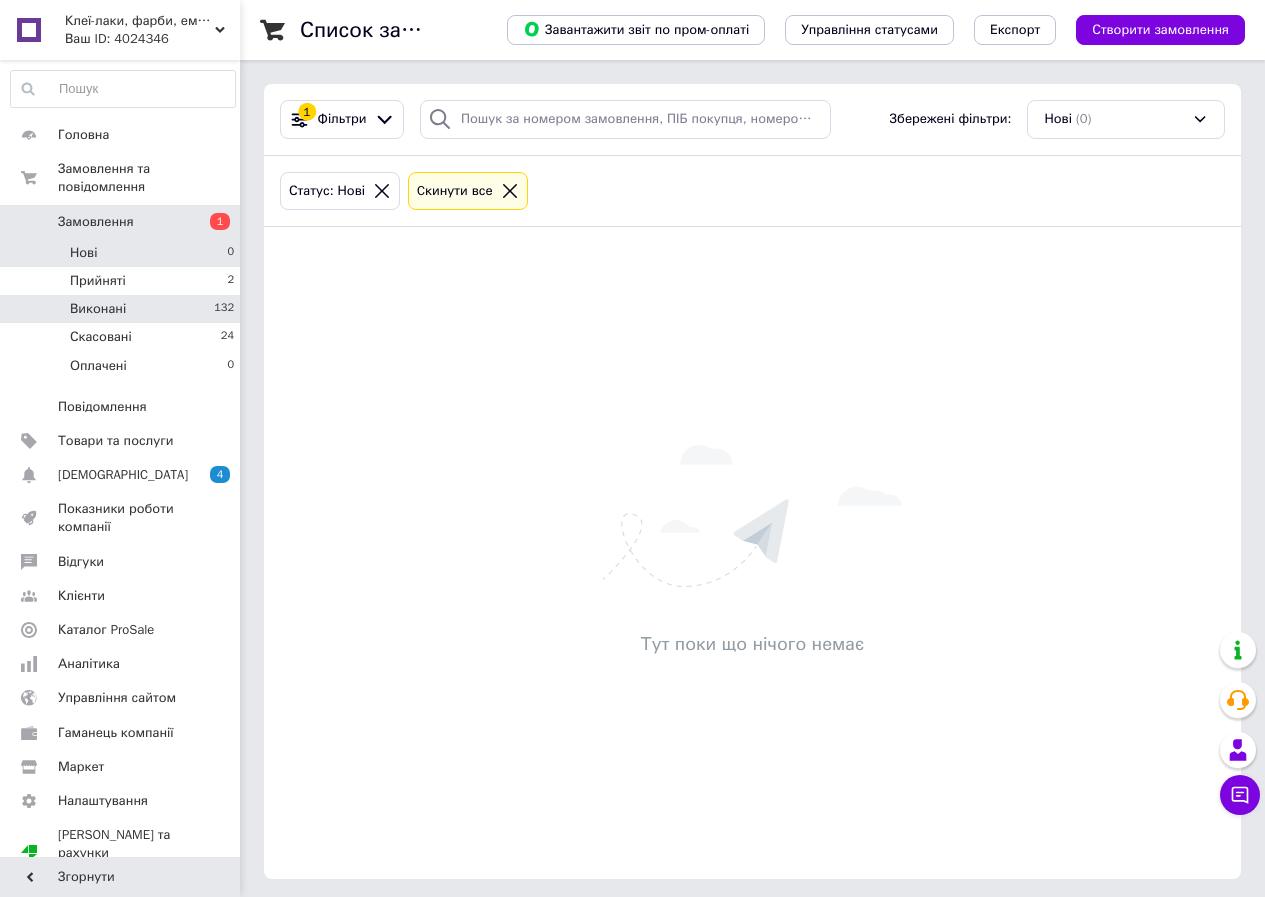 click on "Виконані" at bounding box center [98, 309] 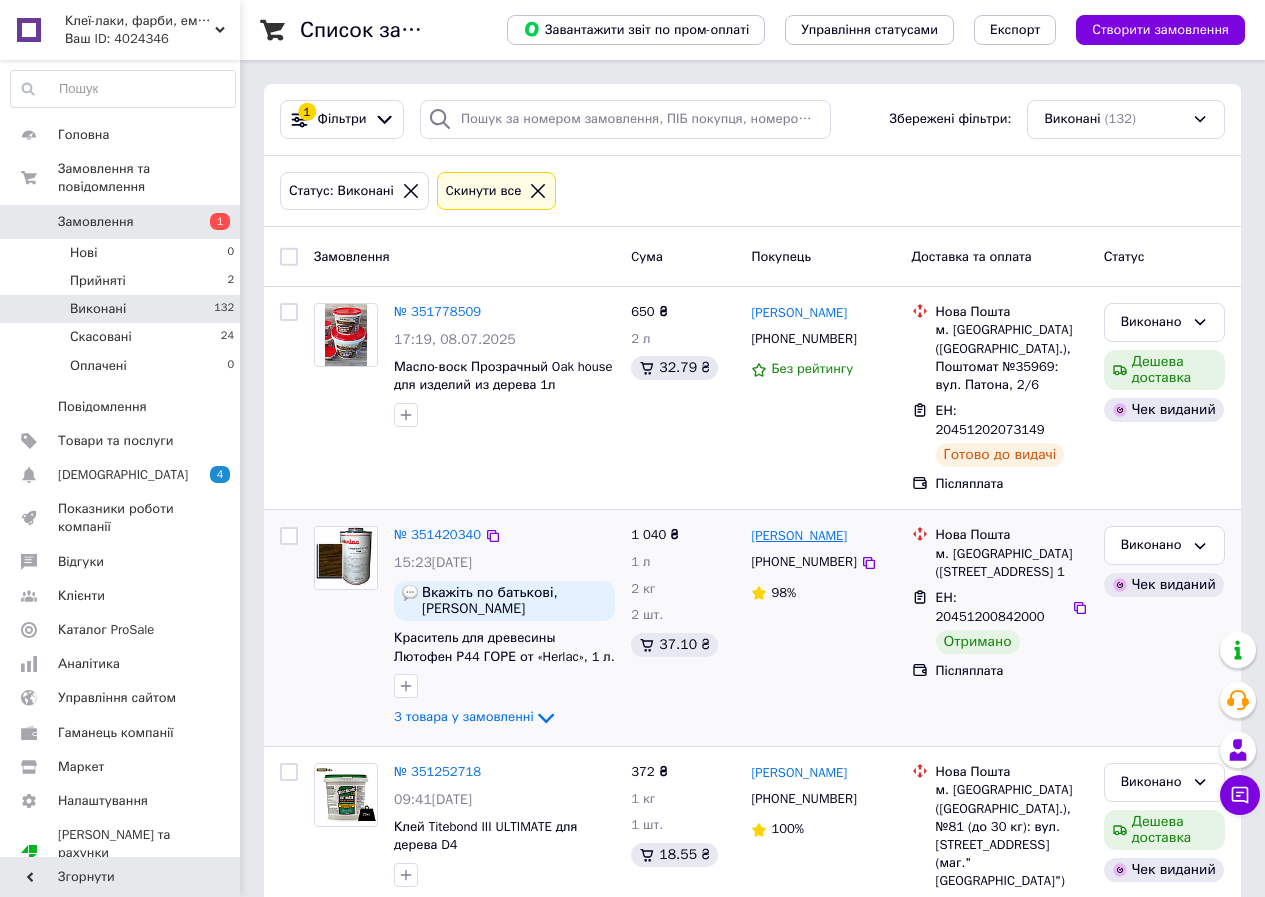click on "Антон Шевченко" at bounding box center [799, 536] 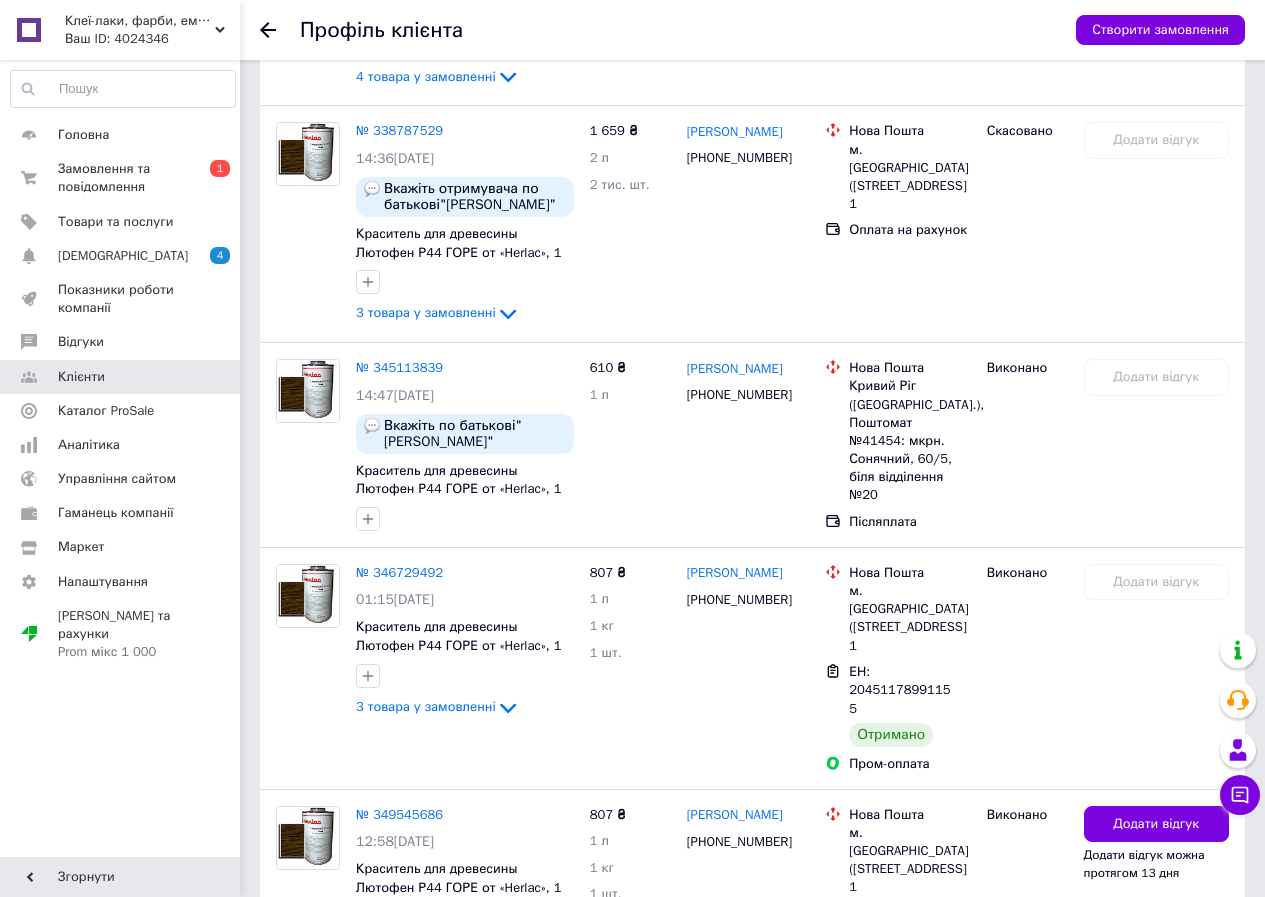 scroll, scrollTop: 0, scrollLeft: 0, axis: both 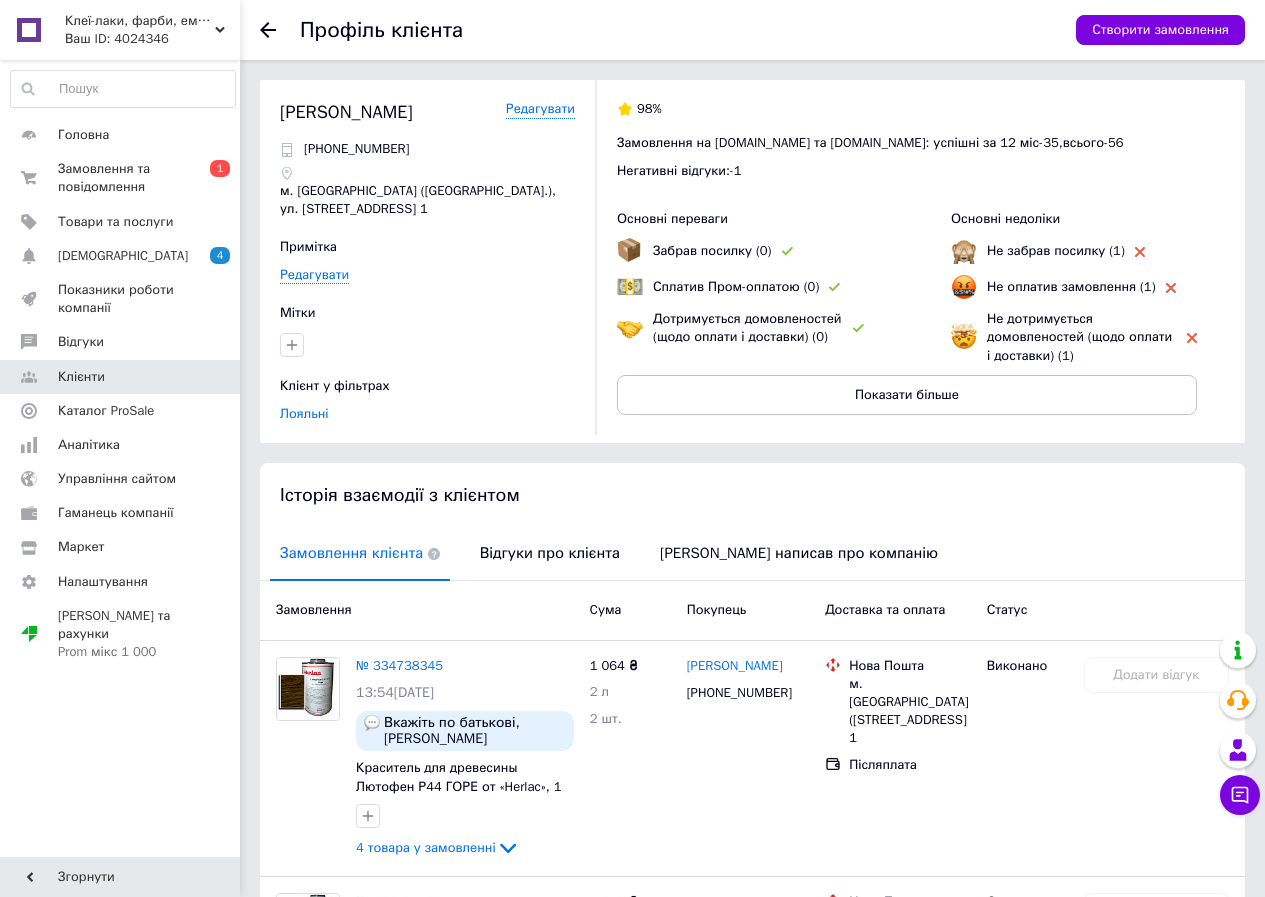 click 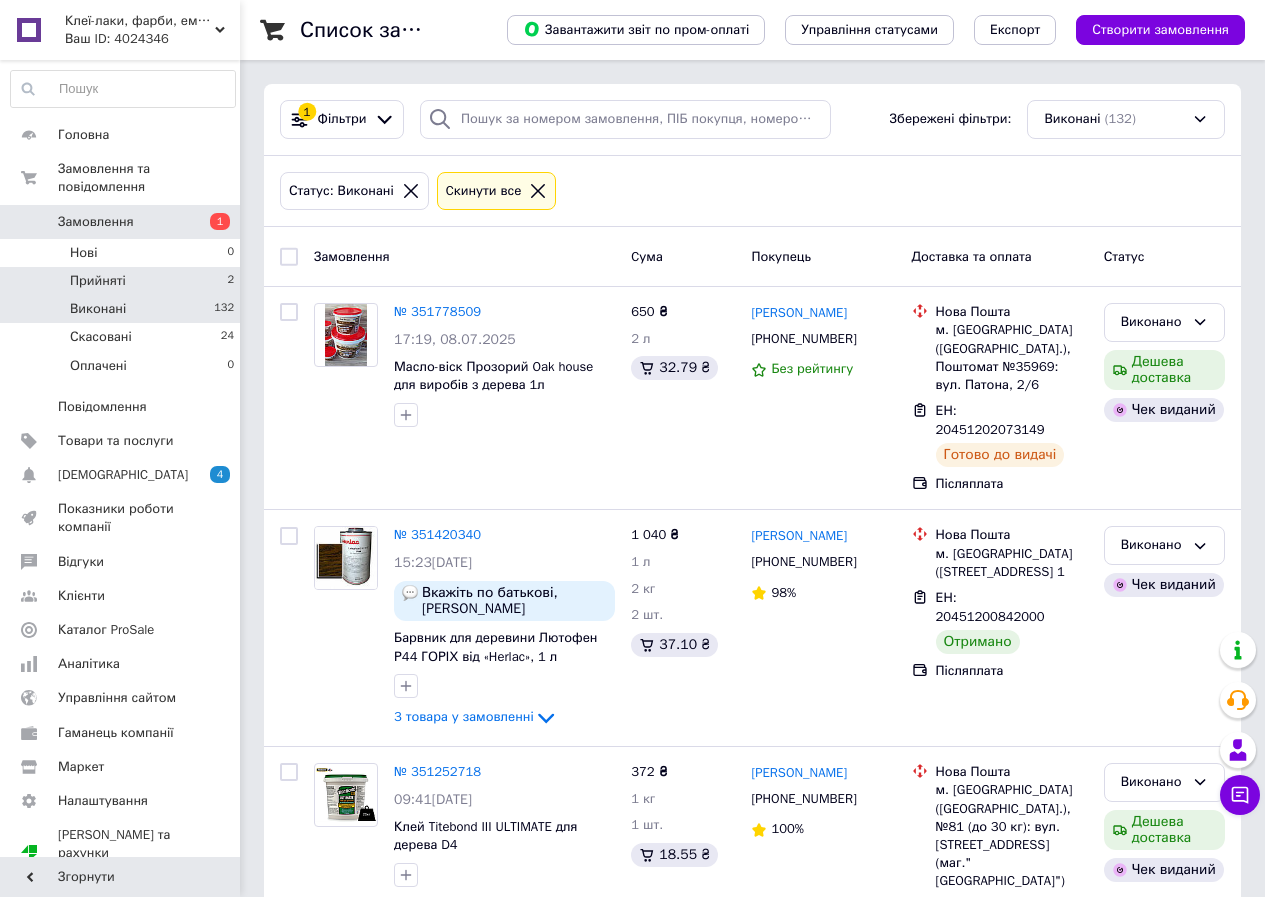 click on "Прийняті" at bounding box center [98, 281] 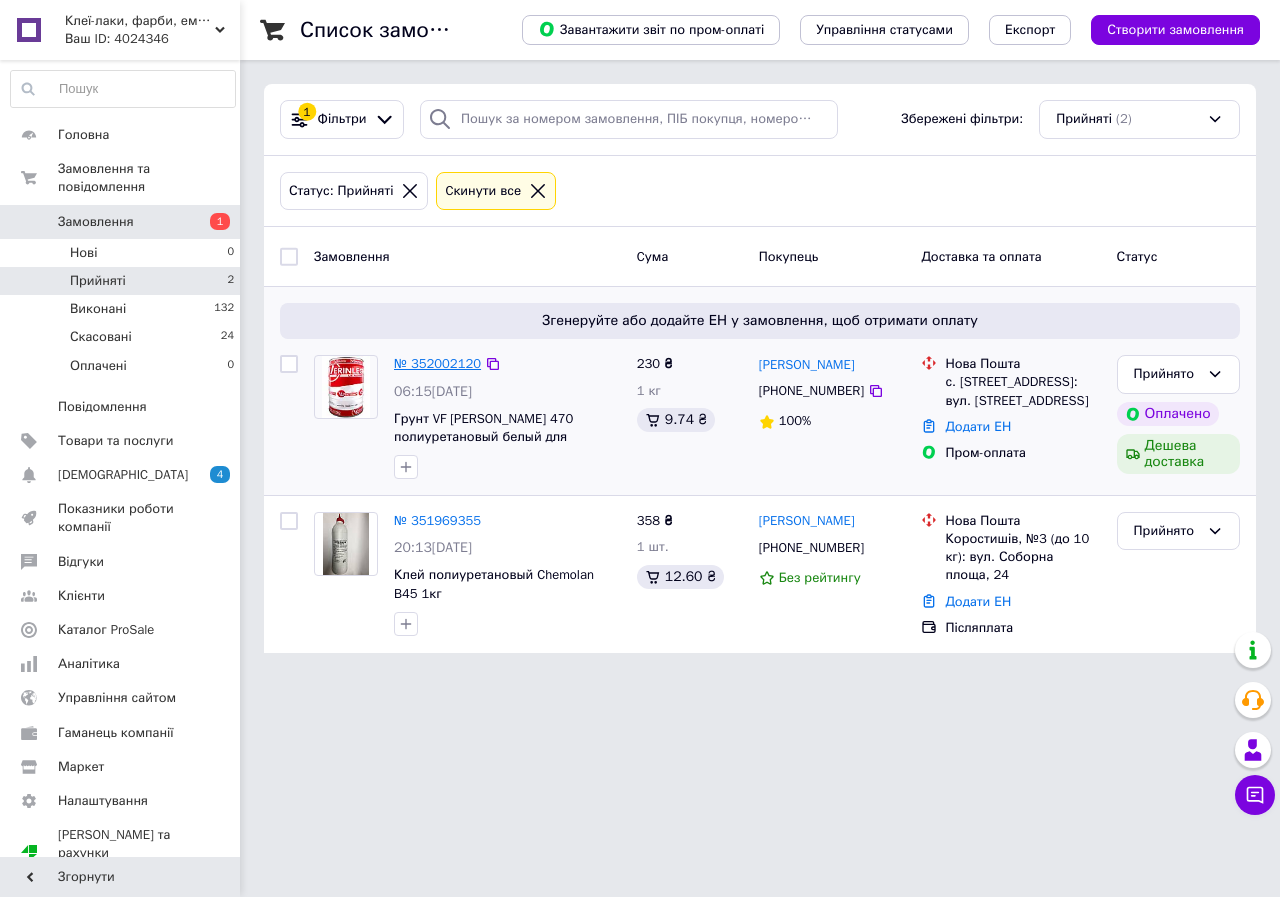 click on "№ 352002120" at bounding box center [437, 363] 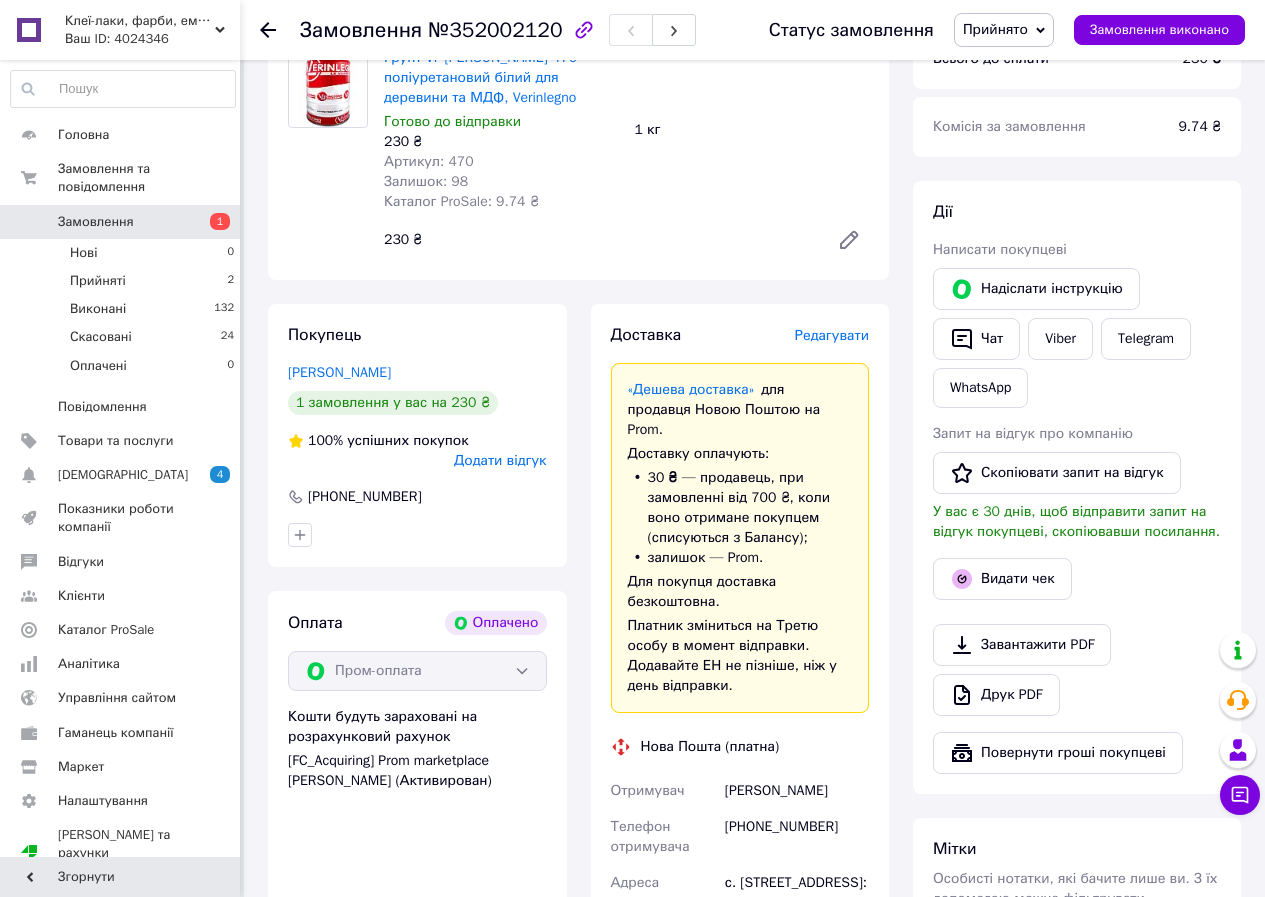 scroll, scrollTop: 300, scrollLeft: 0, axis: vertical 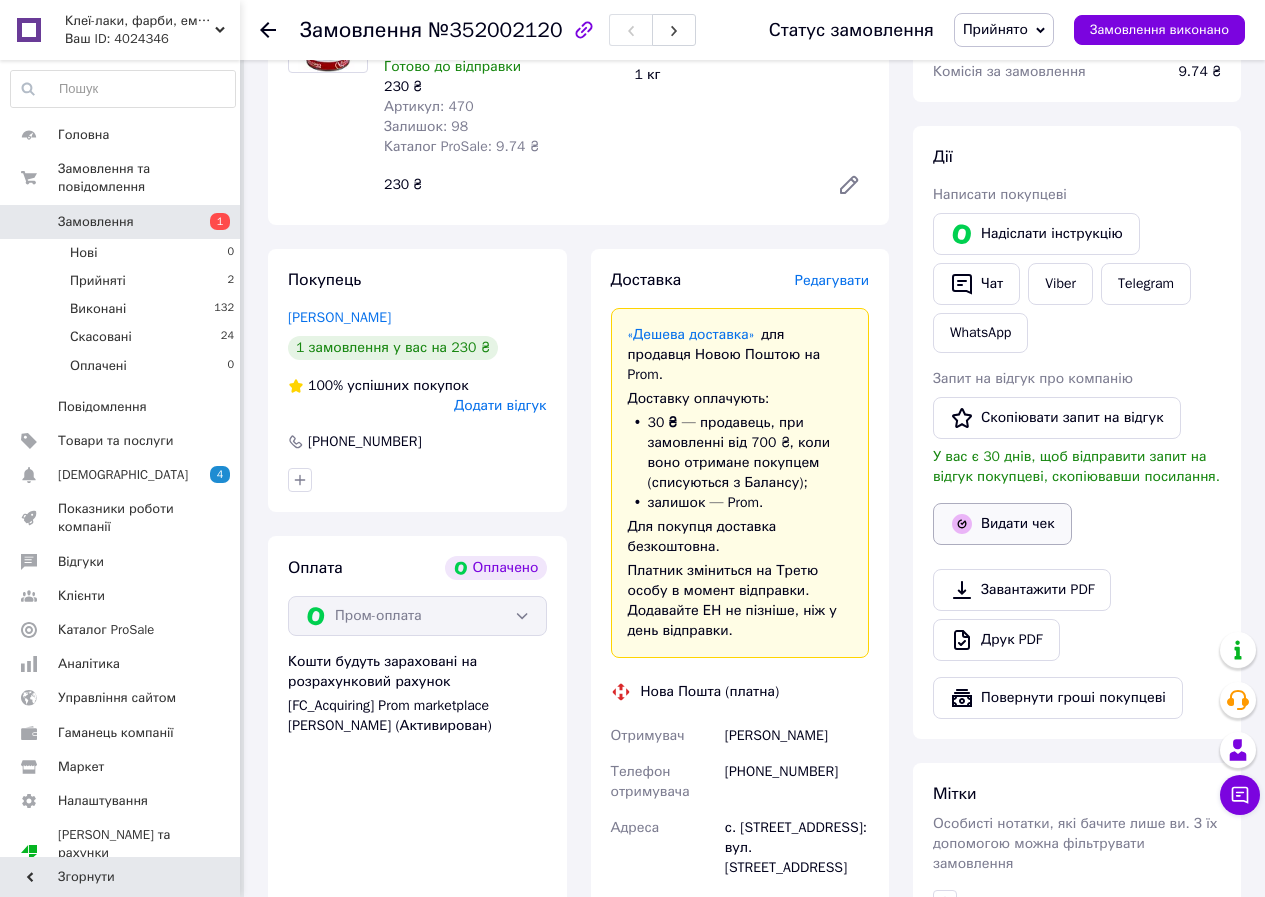 click on "Видати чек" at bounding box center (1002, 524) 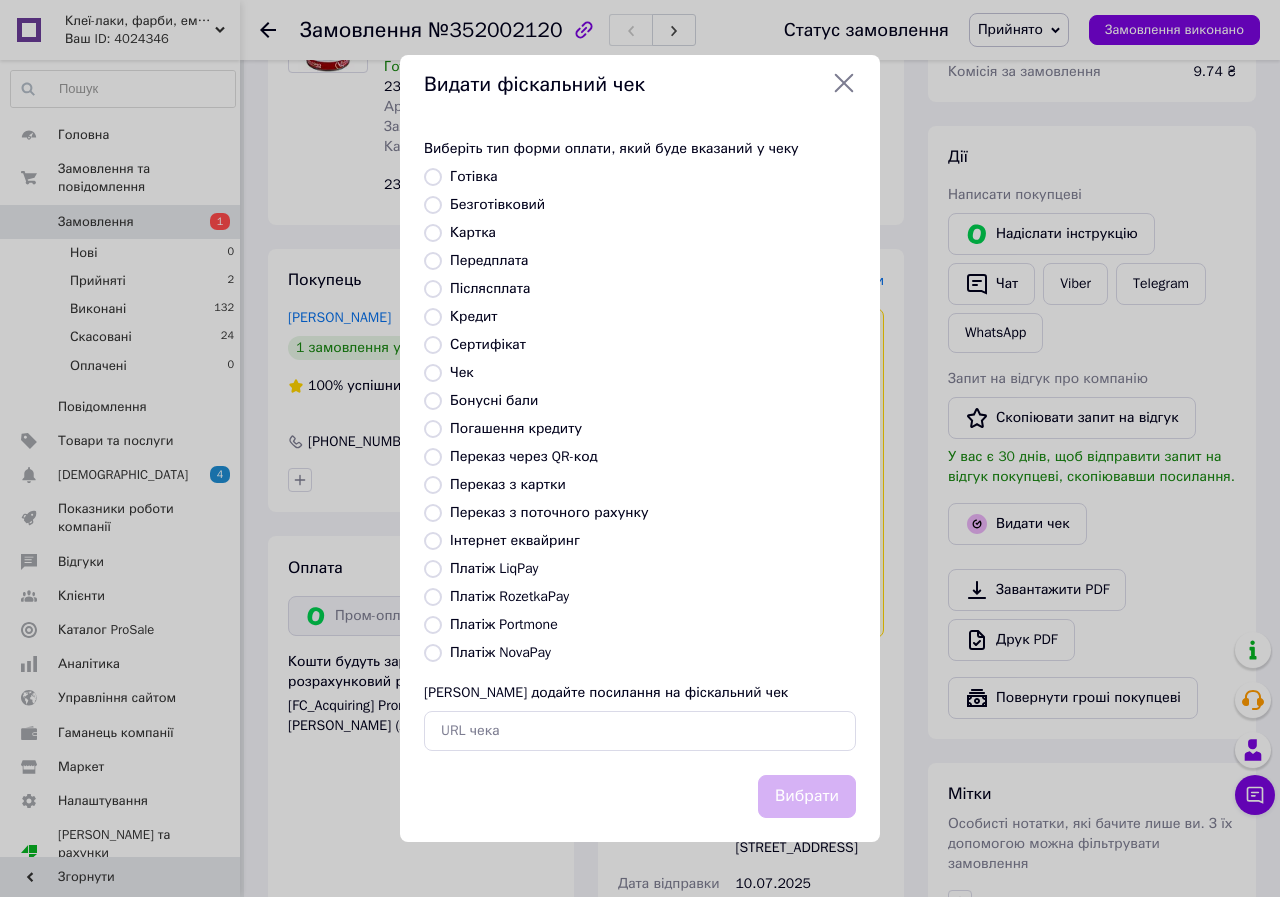 click on "Платіж RozetkaPay" at bounding box center [433, 597] 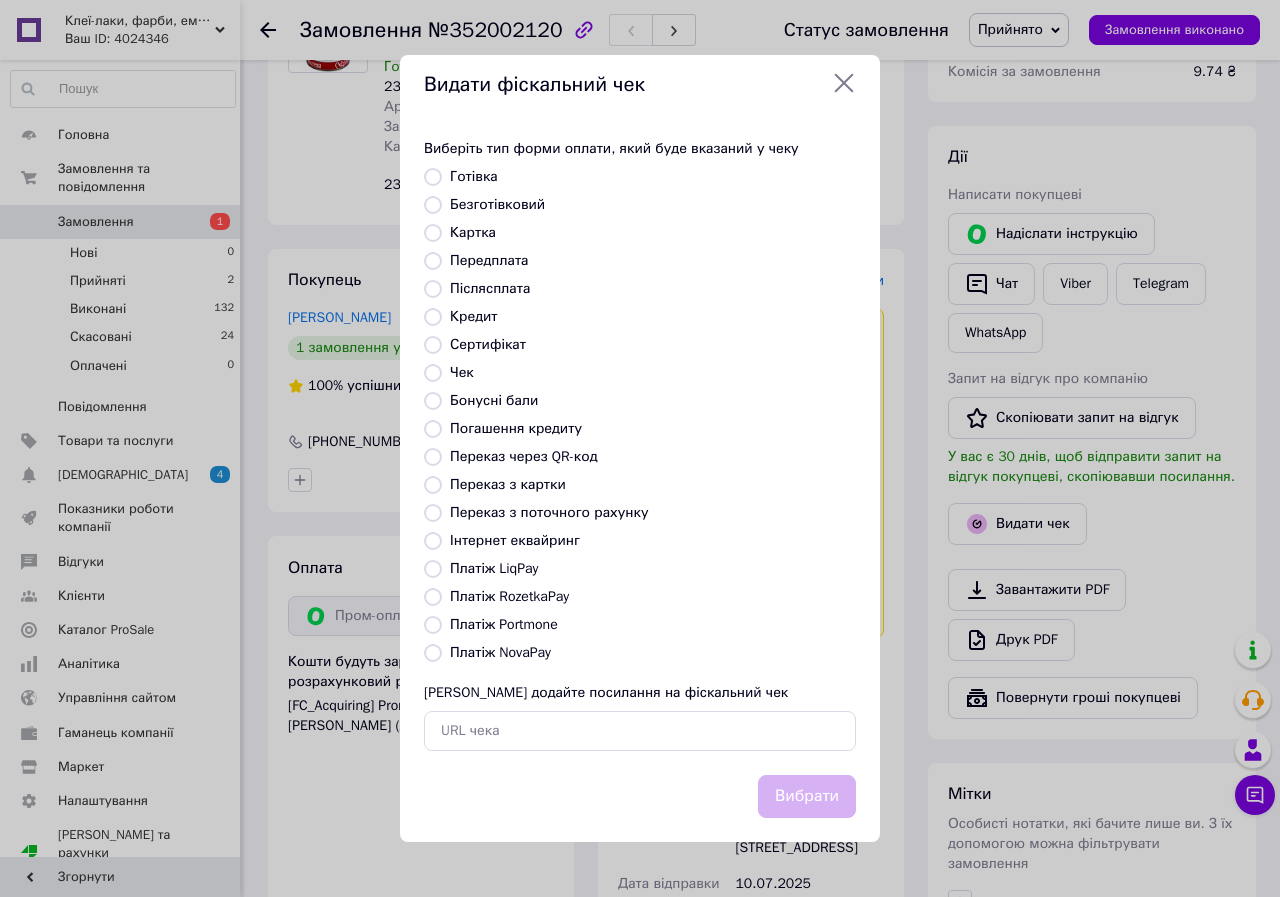 radio on "true" 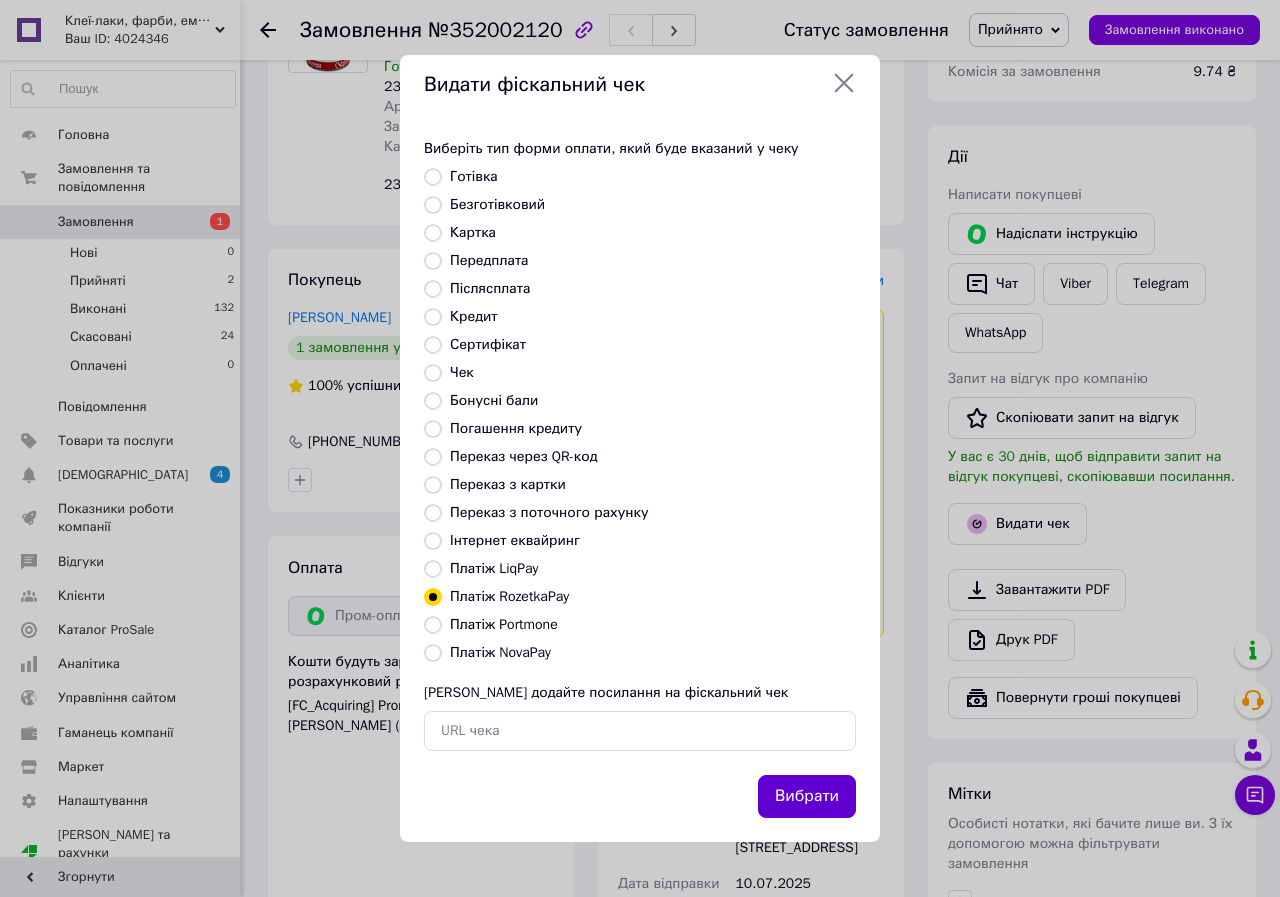 click on "Вибрати" at bounding box center (807, 796) 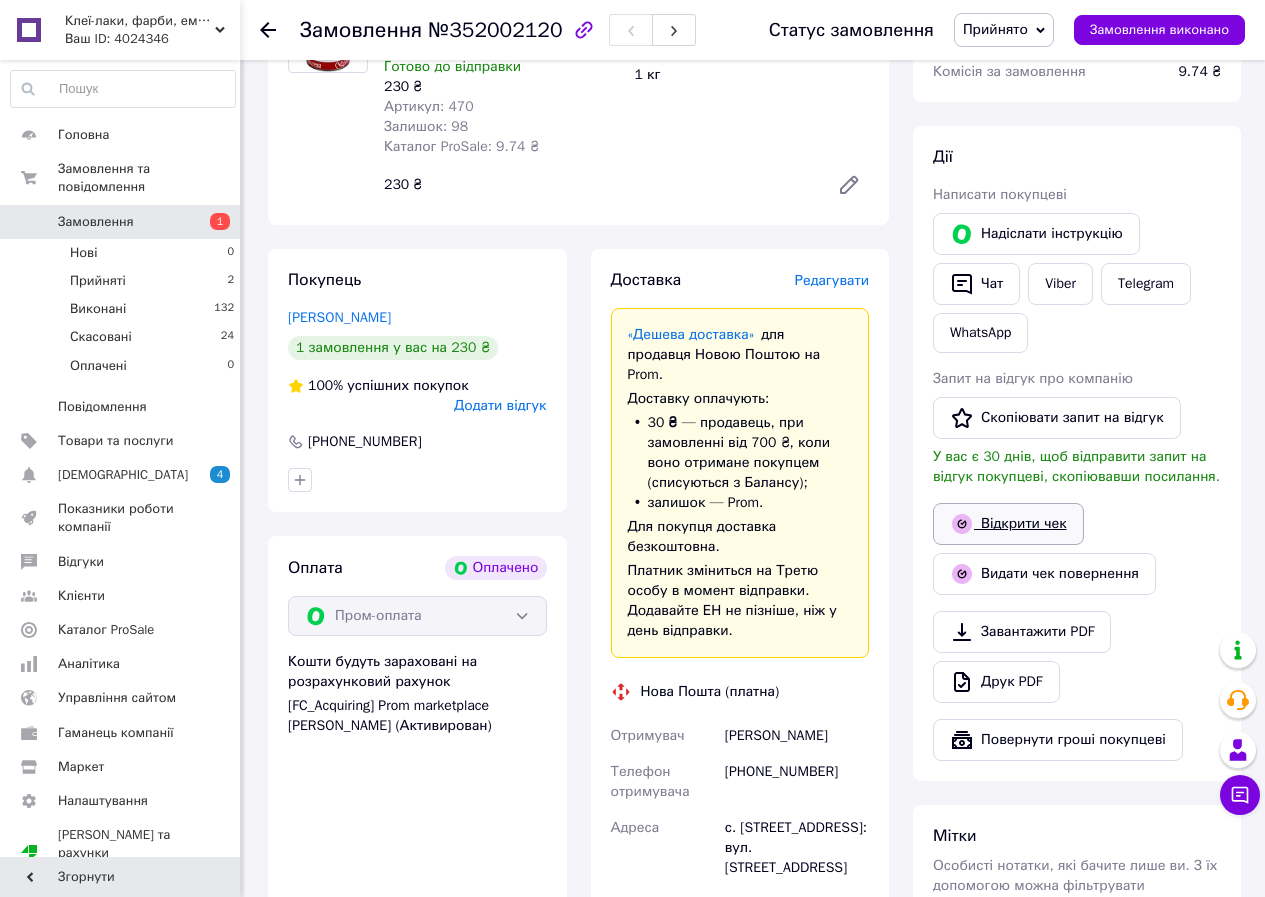 click on "Відкрити чек" at bounding box center [1008, 524] 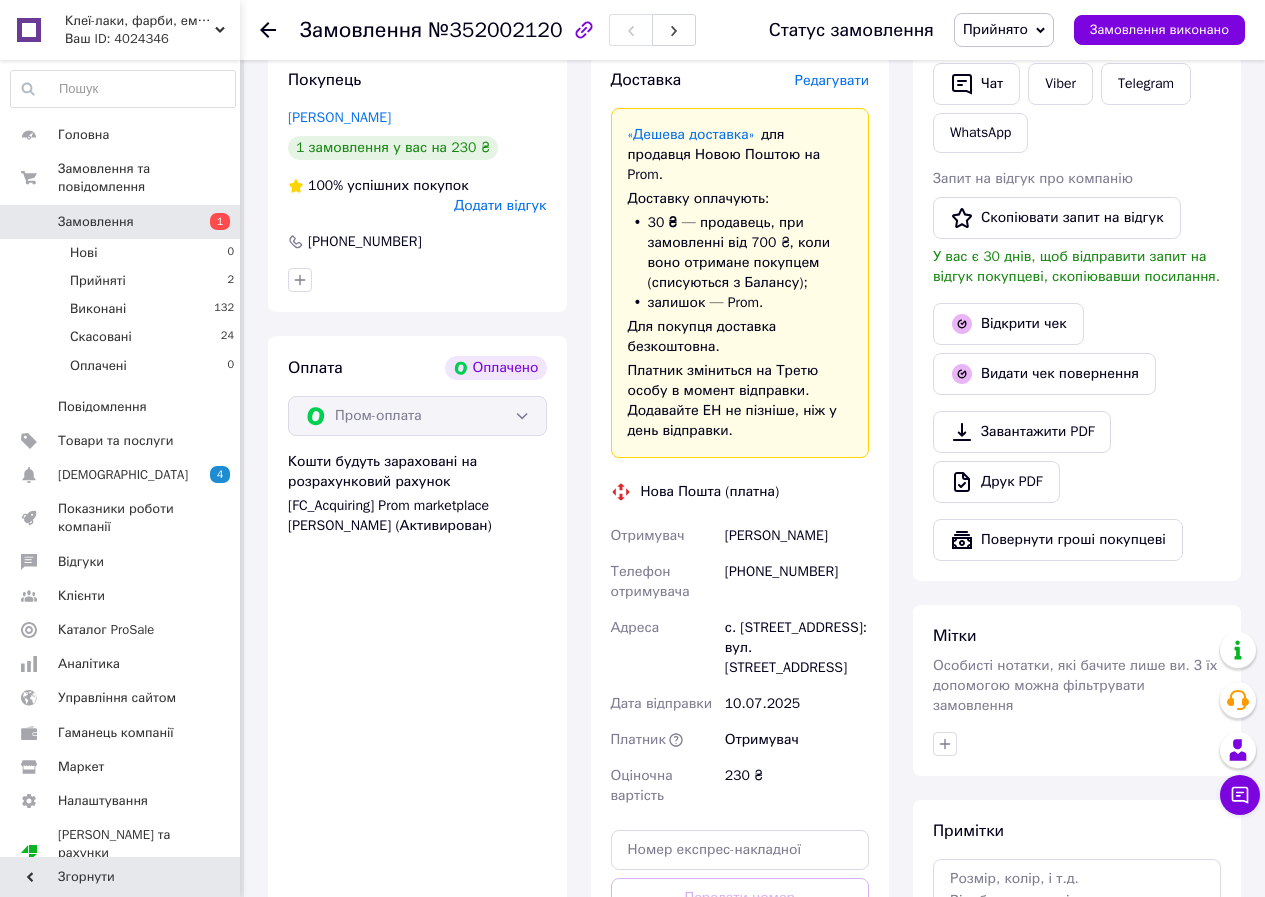 scroll, scrollTop: 900, scrollLeft: 0, axis: vertical 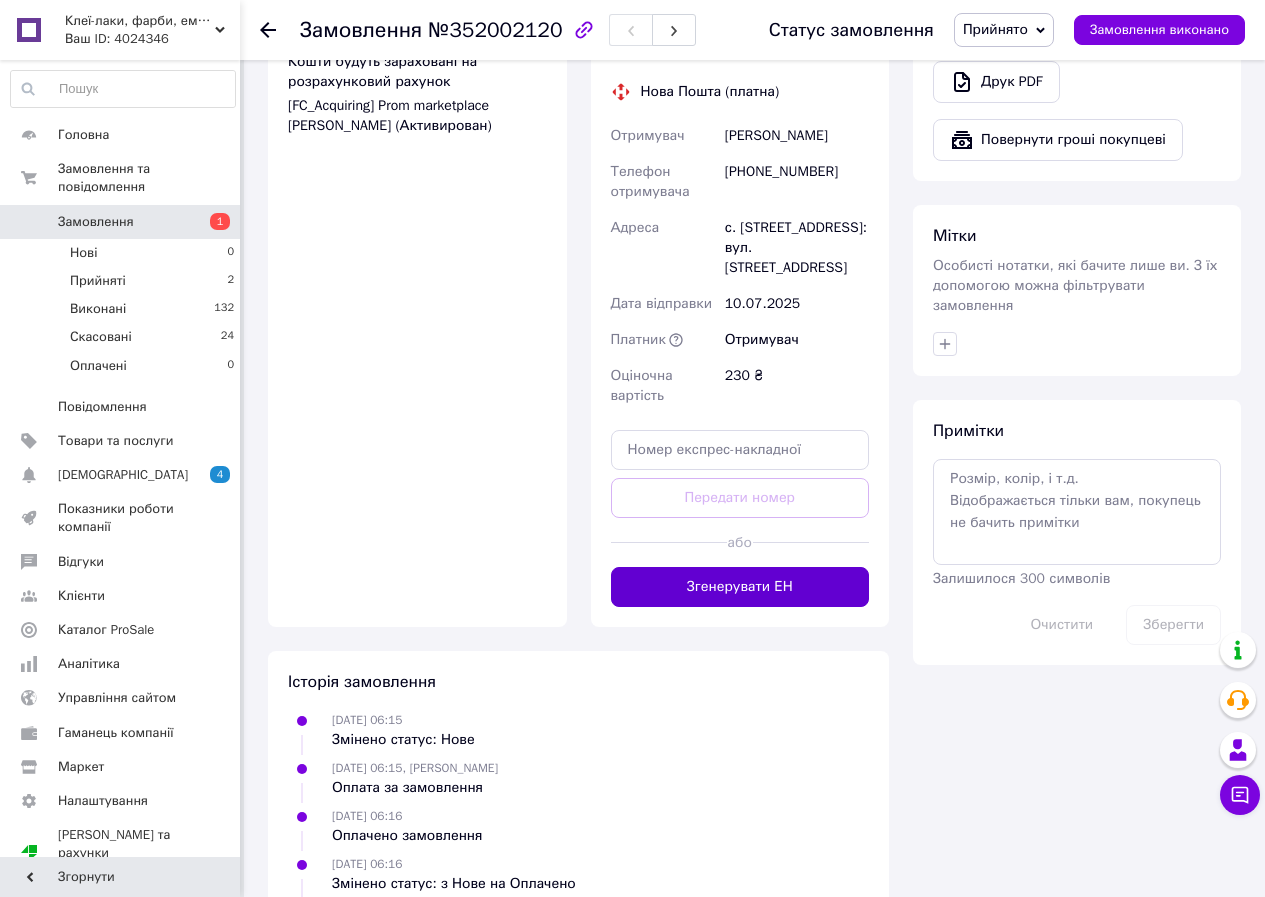 click on "Згенерувати ЕН" at bounding box center (740, 587) 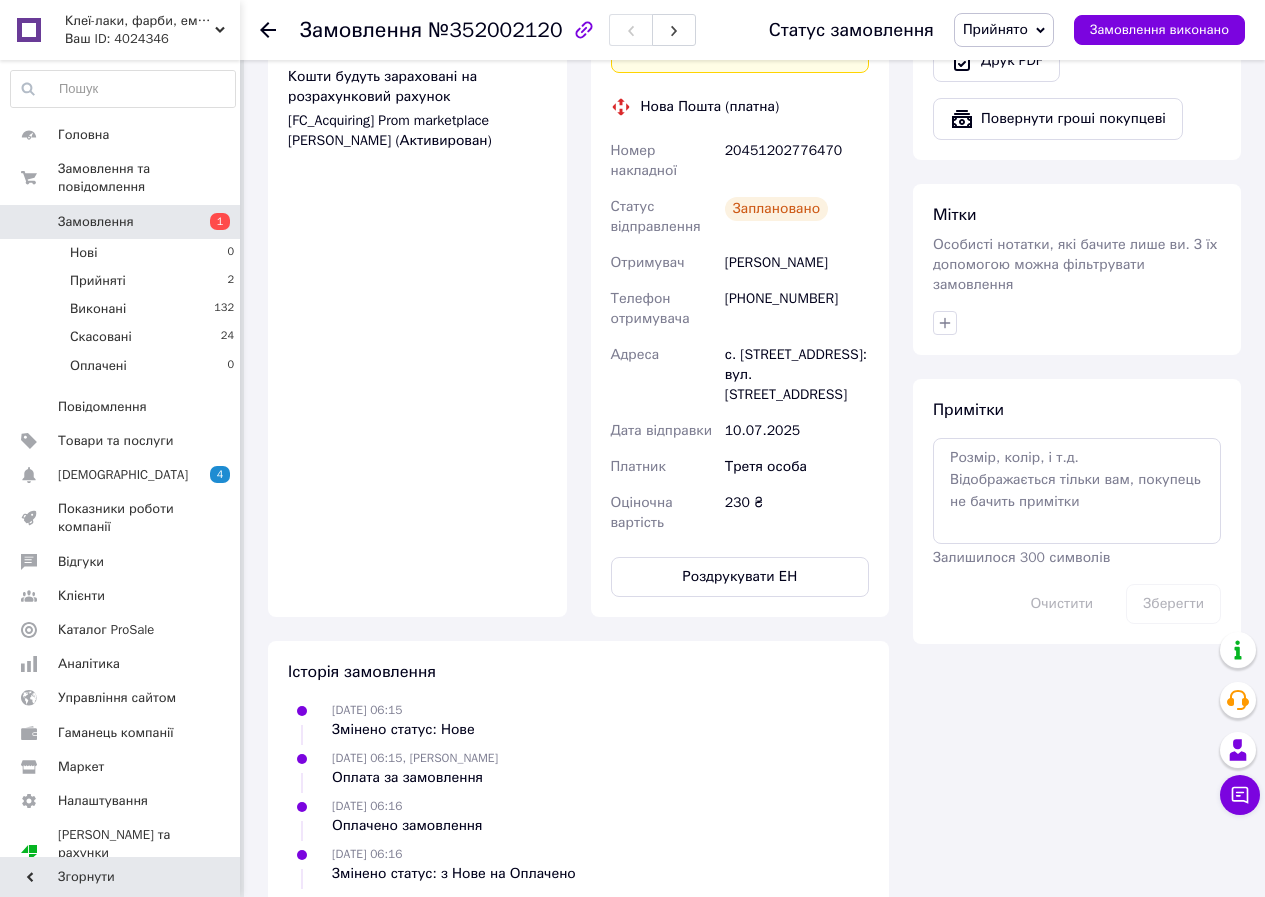 scroll, scrollTop: 900, scrollLeft: 0, axis: vertical 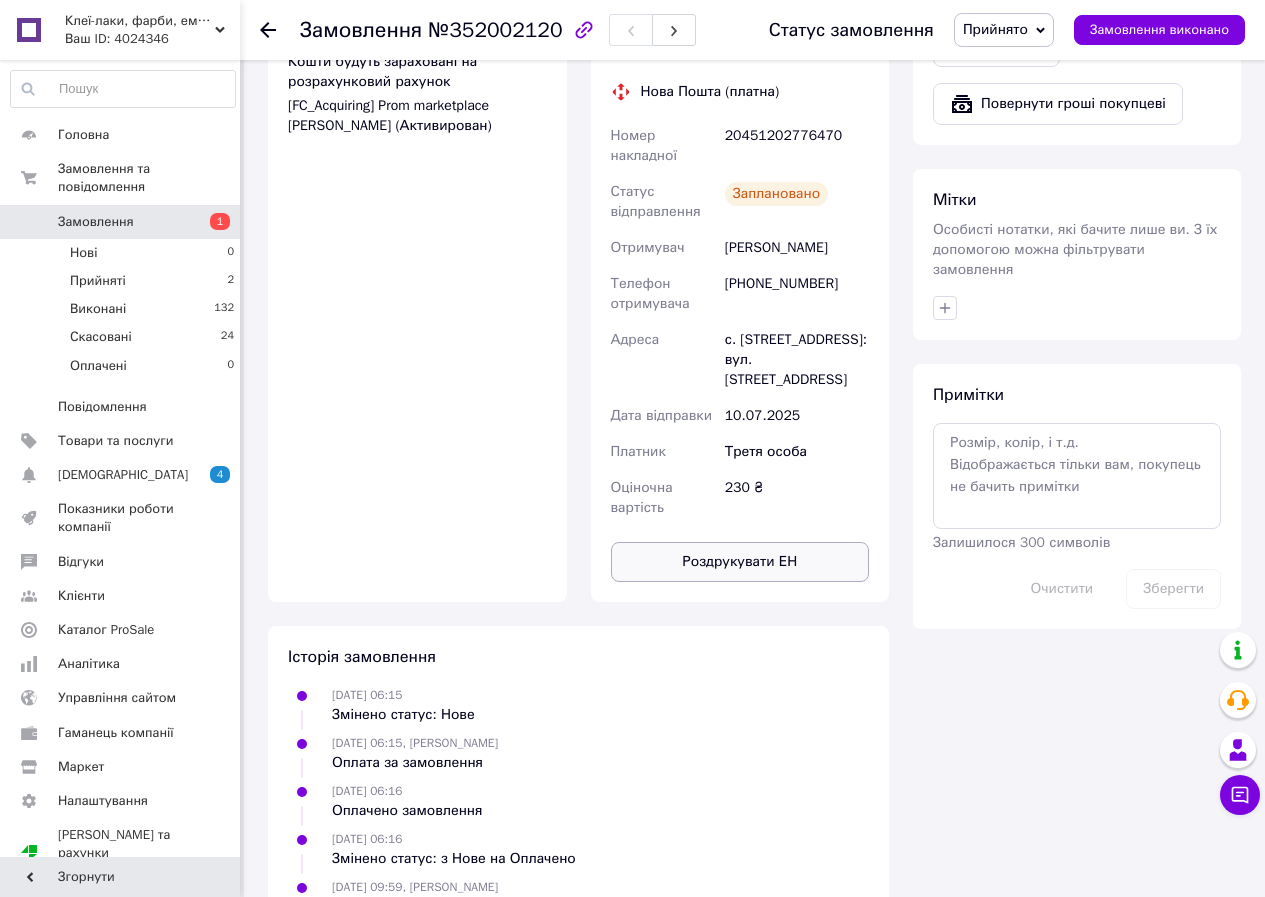 click on "Роздрукувати ЕН" at bounding box center (740, 562) 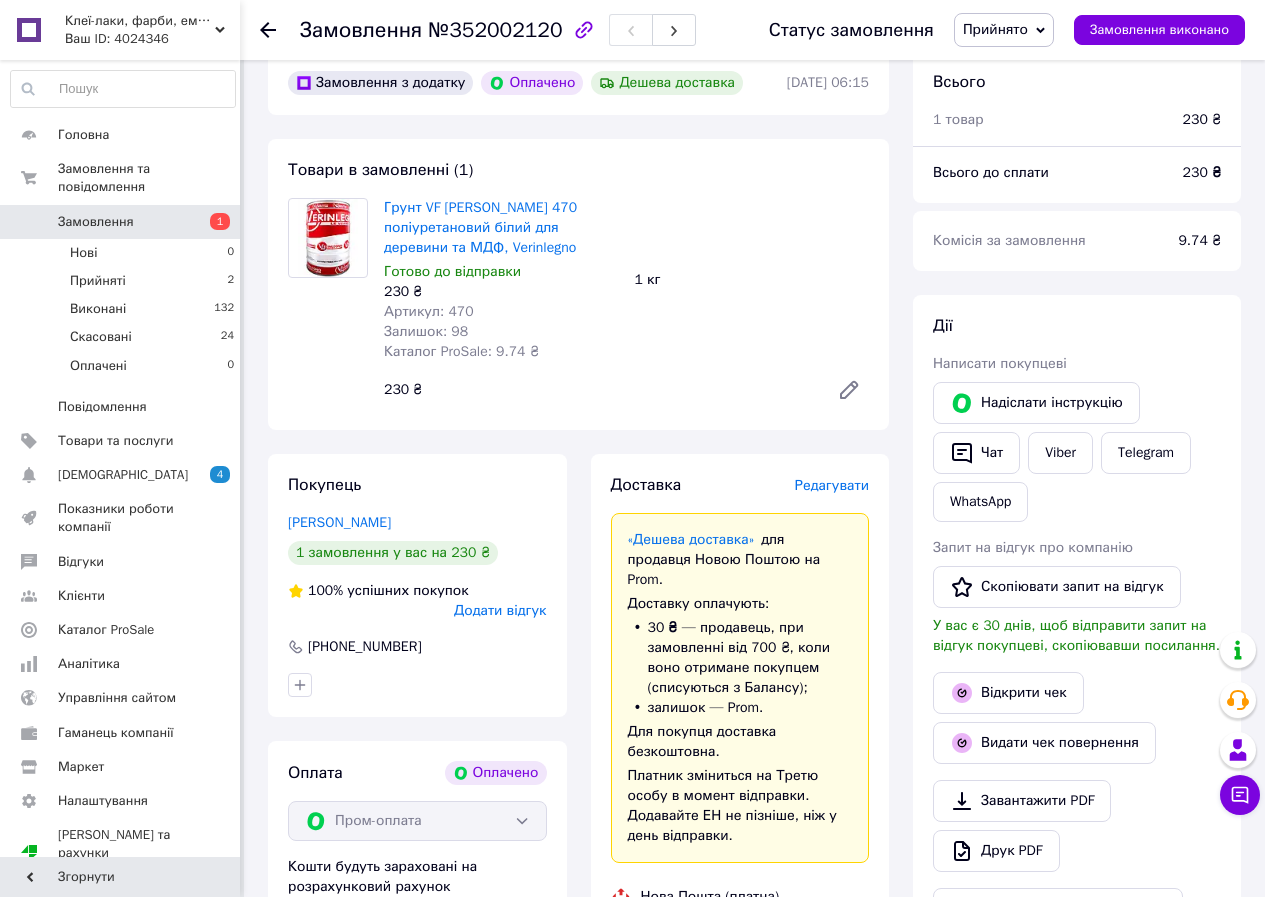 scroll, scrollTop: 0, scrollLeft: 0, axis: both 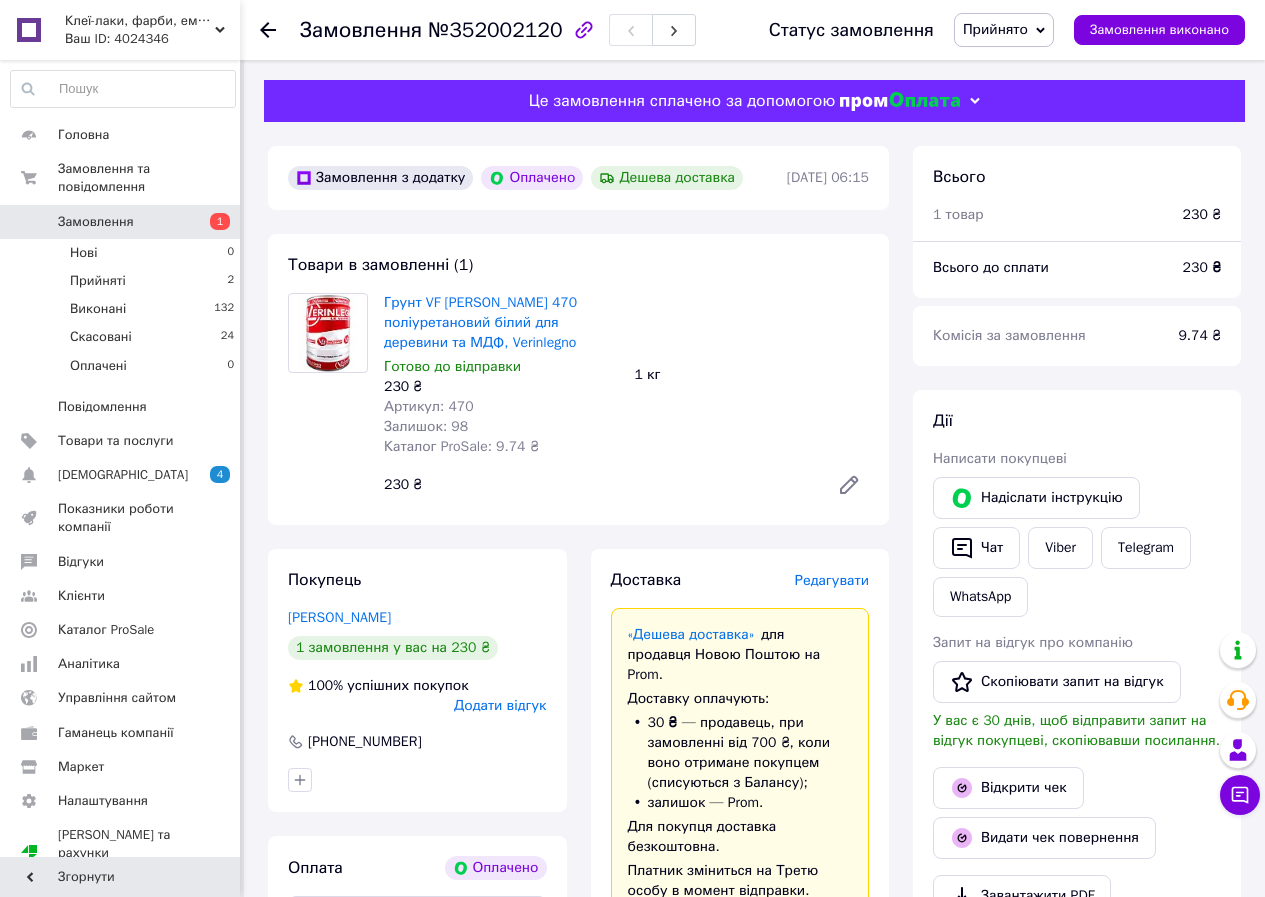 click 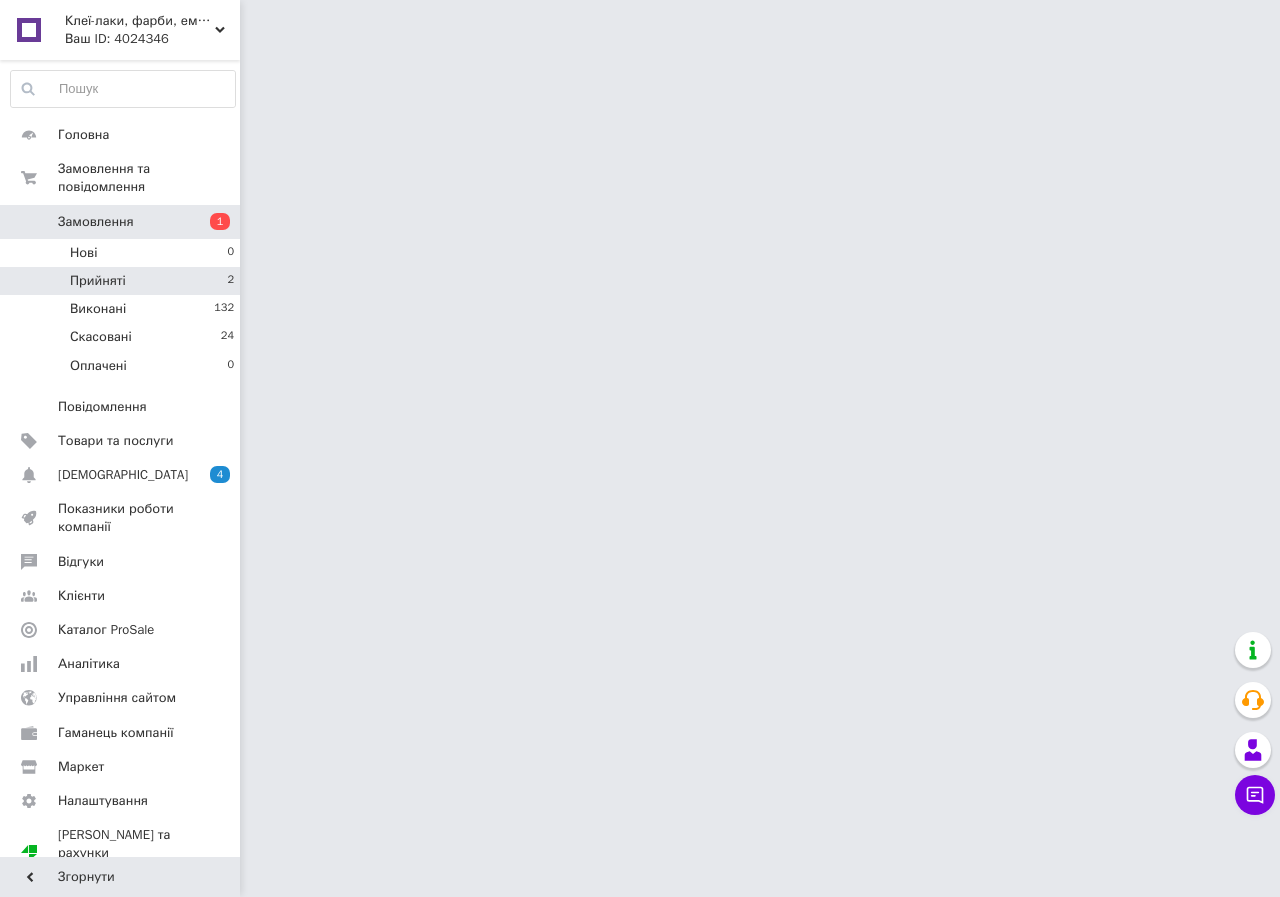 click on "Прийняті 2" at bounding box center [123, 281] 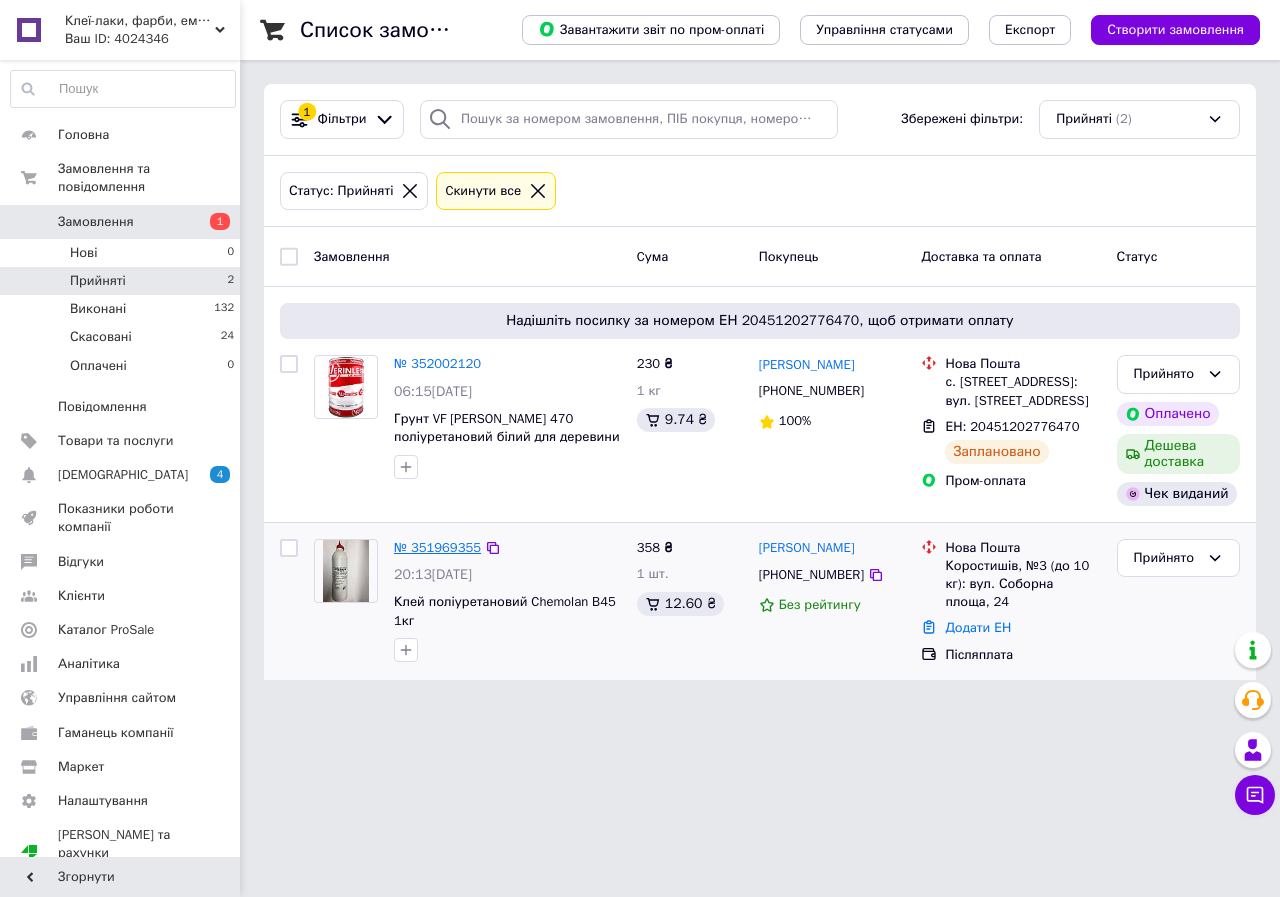 click on "№ 351969355" at bounding box center (437, 547) 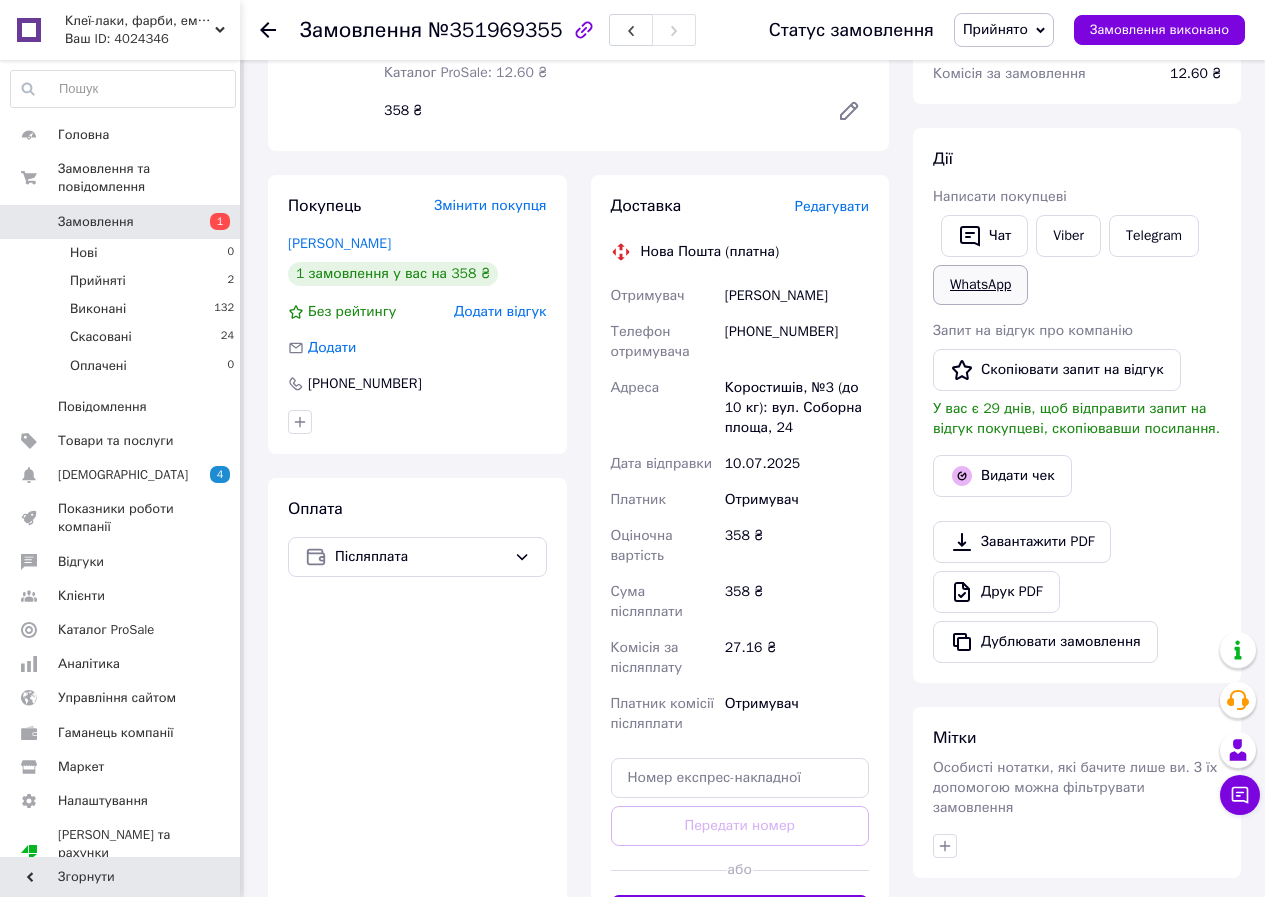 scroll, scrollTop: 300, scrollLeft: 0, axis: vertical 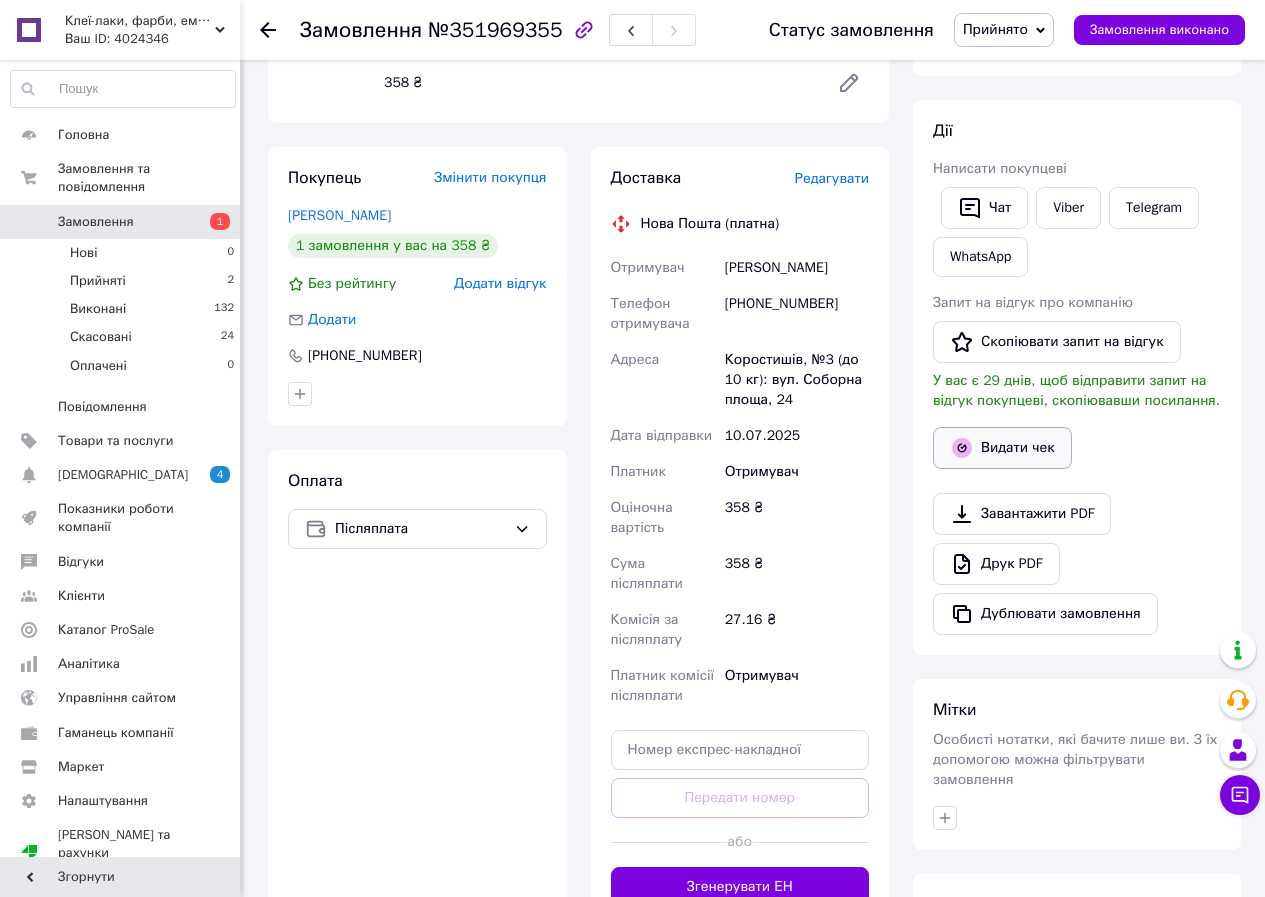 click on "Видати чек" at bounding box center (1002, 448) 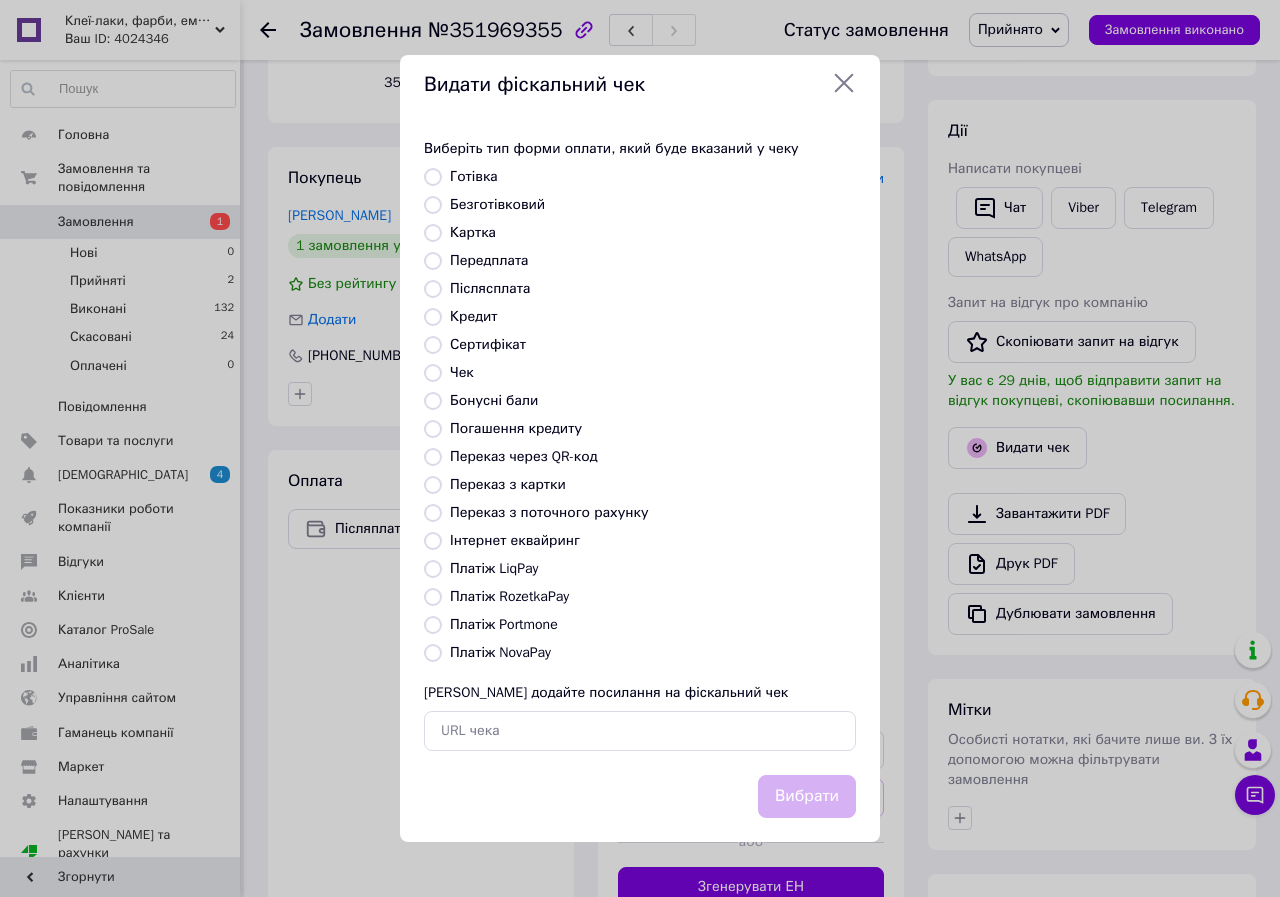 click 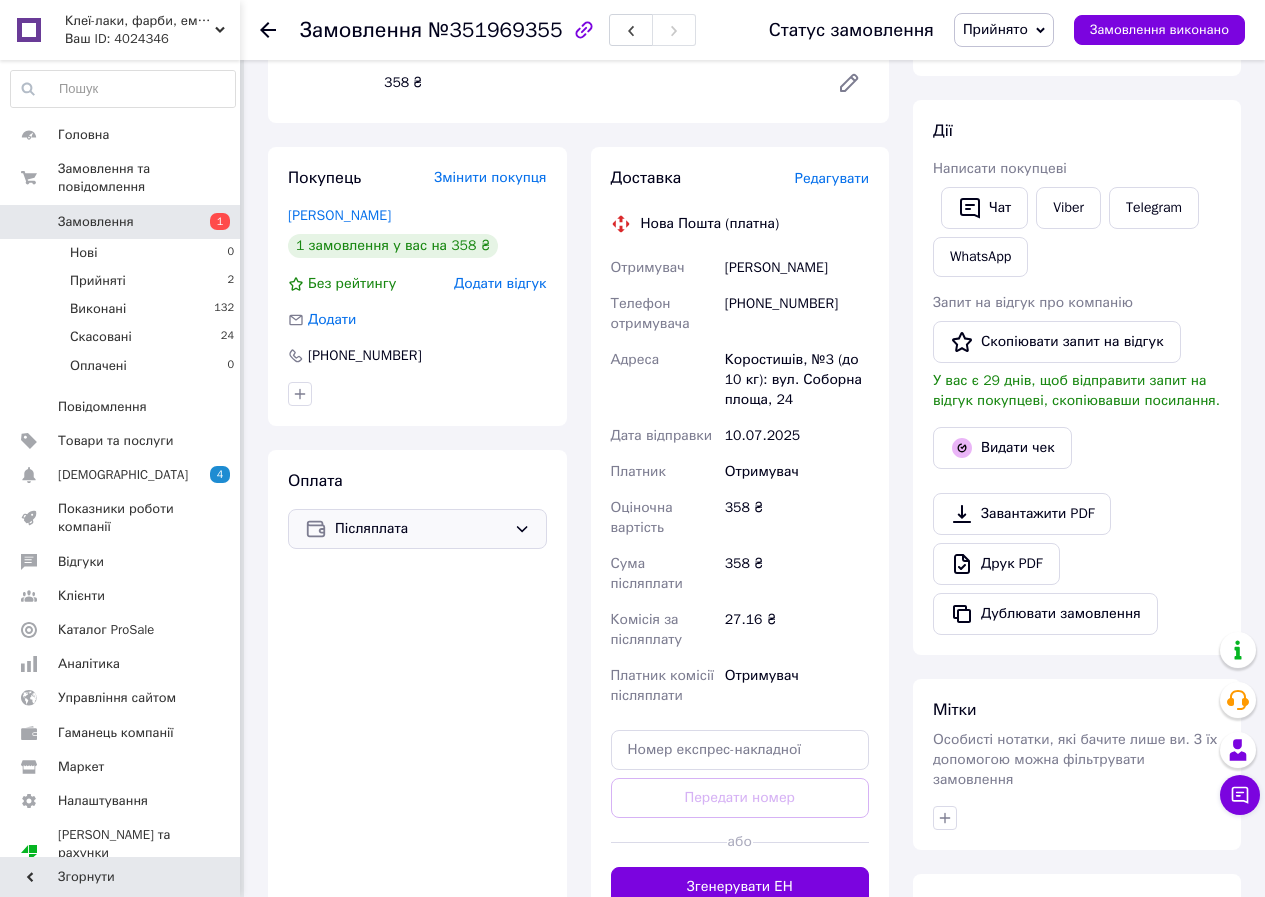 click on "Післяплата" at bounding box center [420, 529] 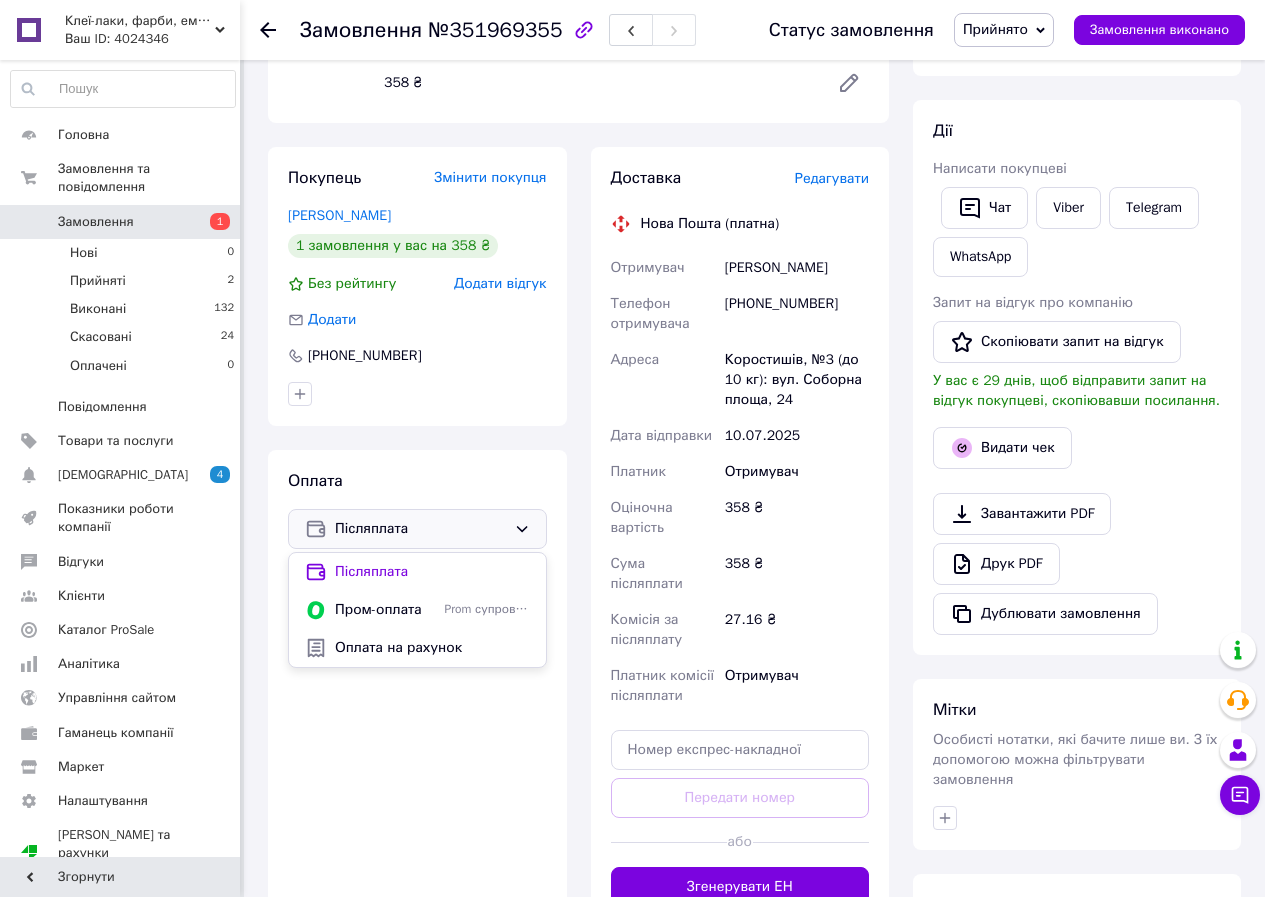 click on "Післяплата" at bounding box center [420, 529] 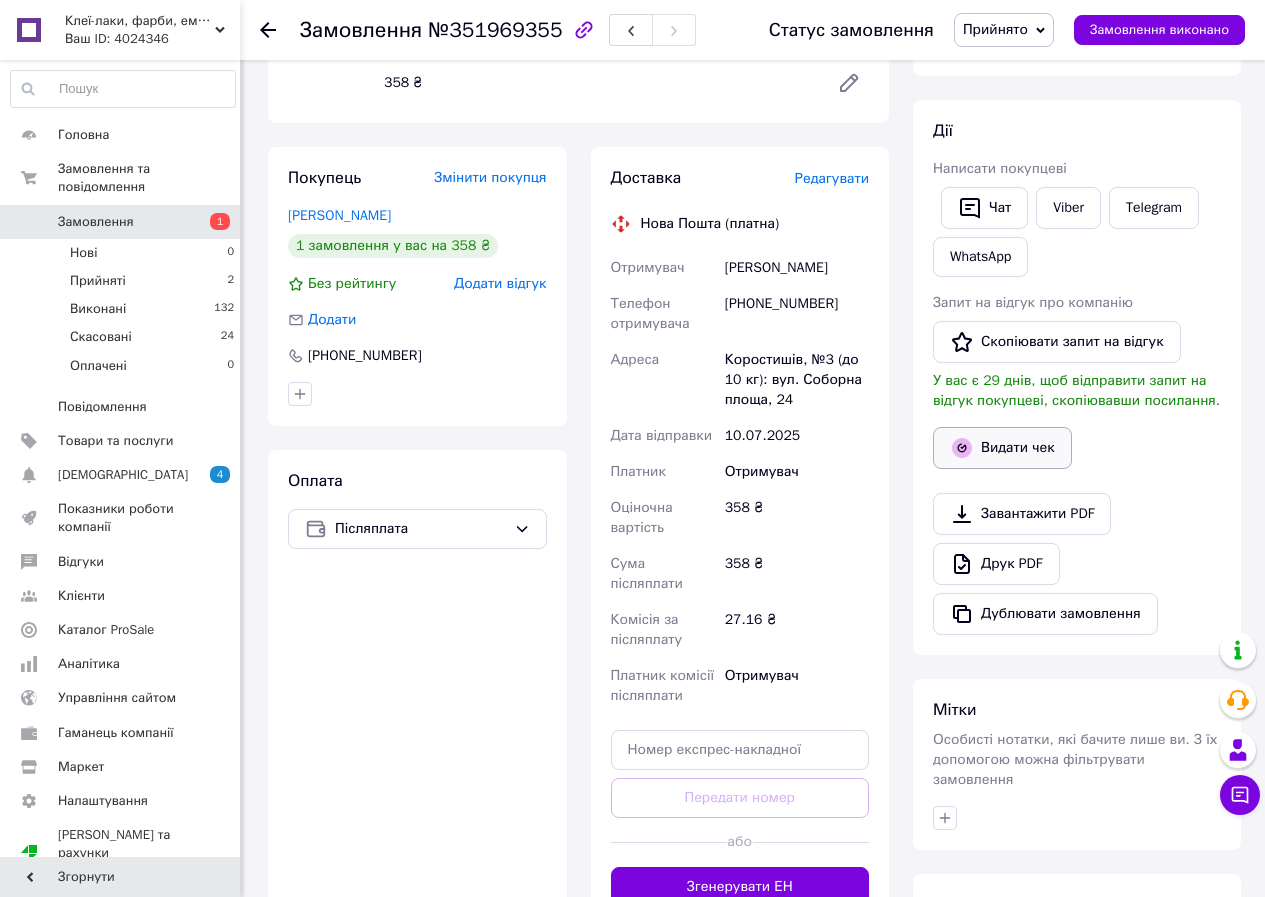 click on "Видати чек" at bounding box center (1002, 448) 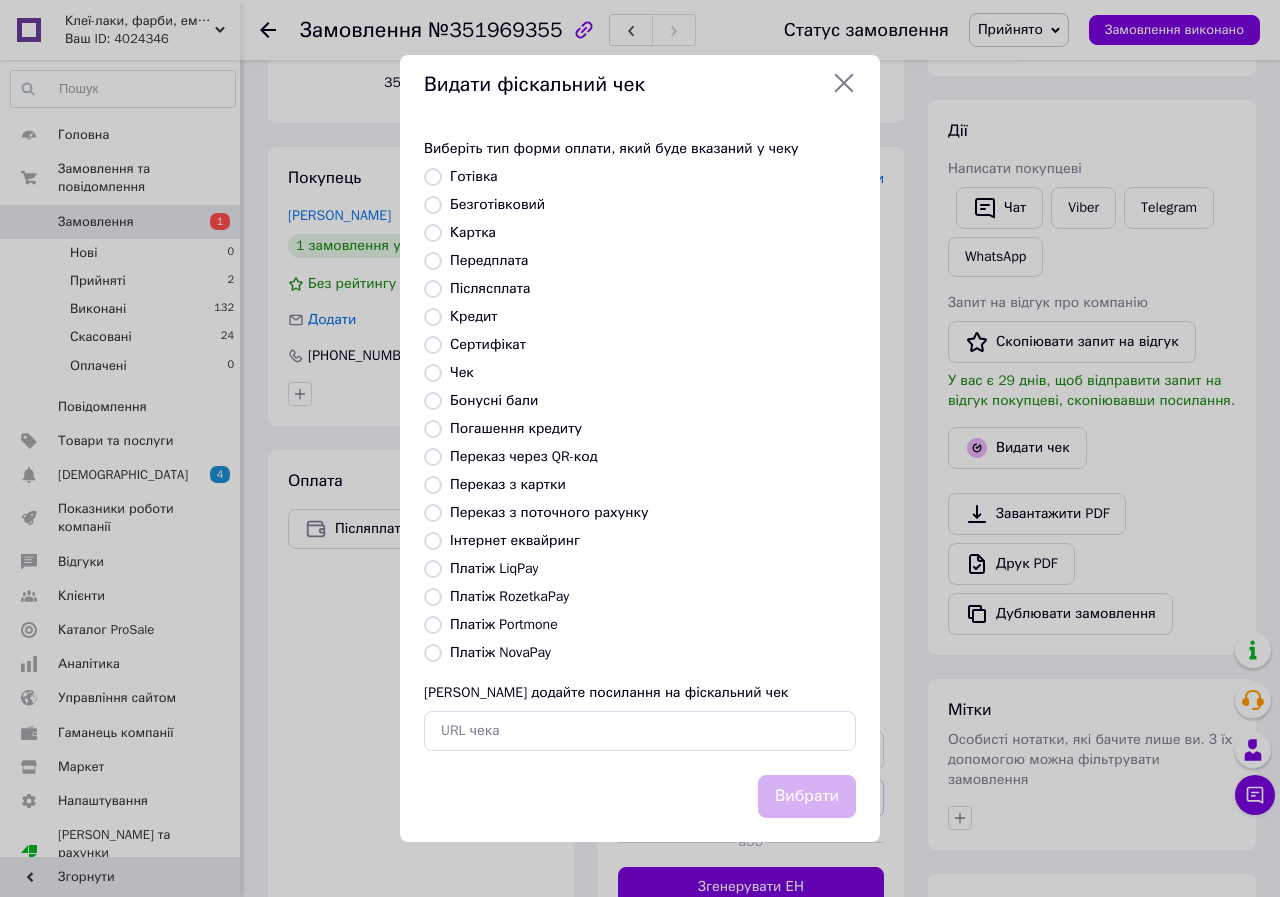 click on "Платіж NovaPay" at bounding box center (433, 653) 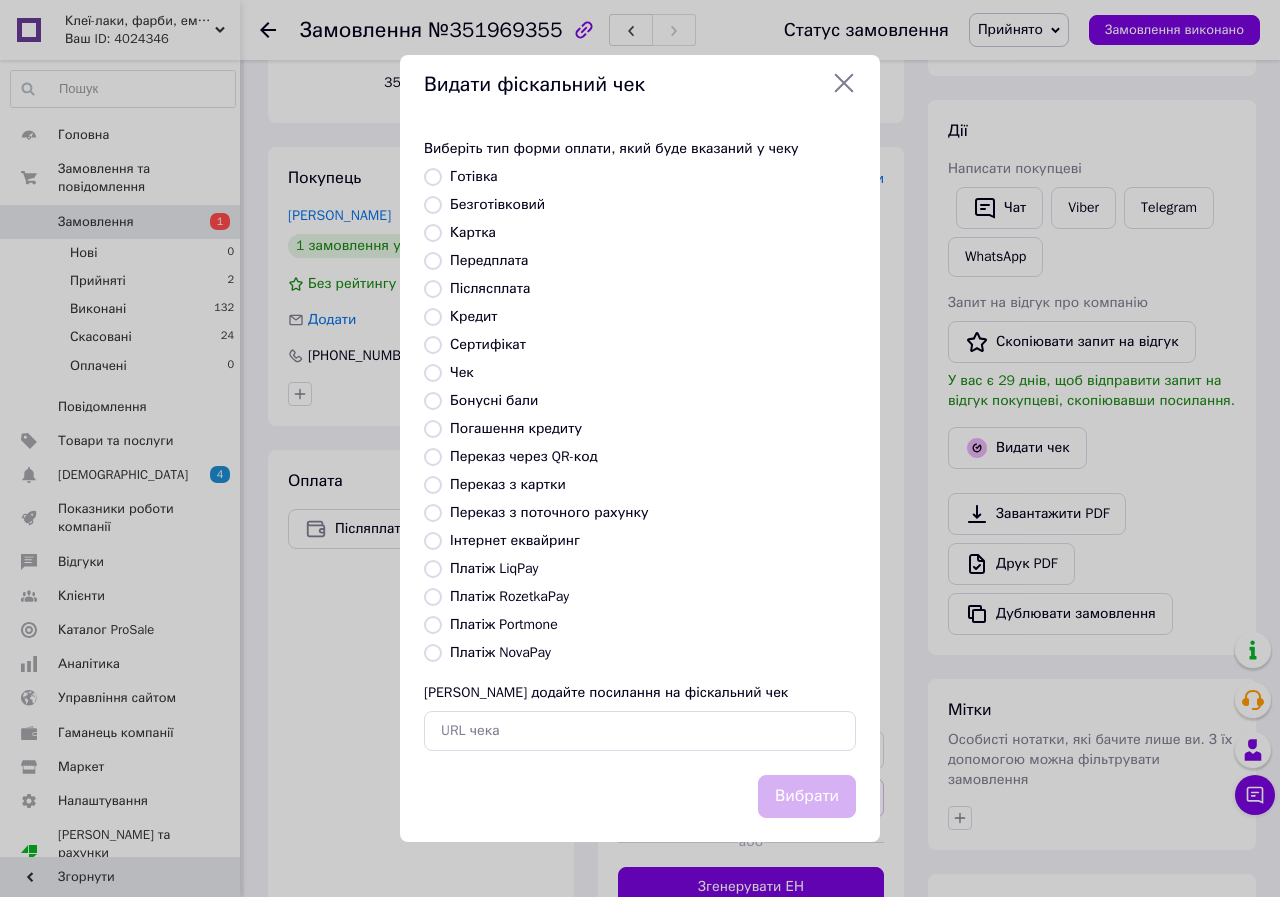 radio on "true" 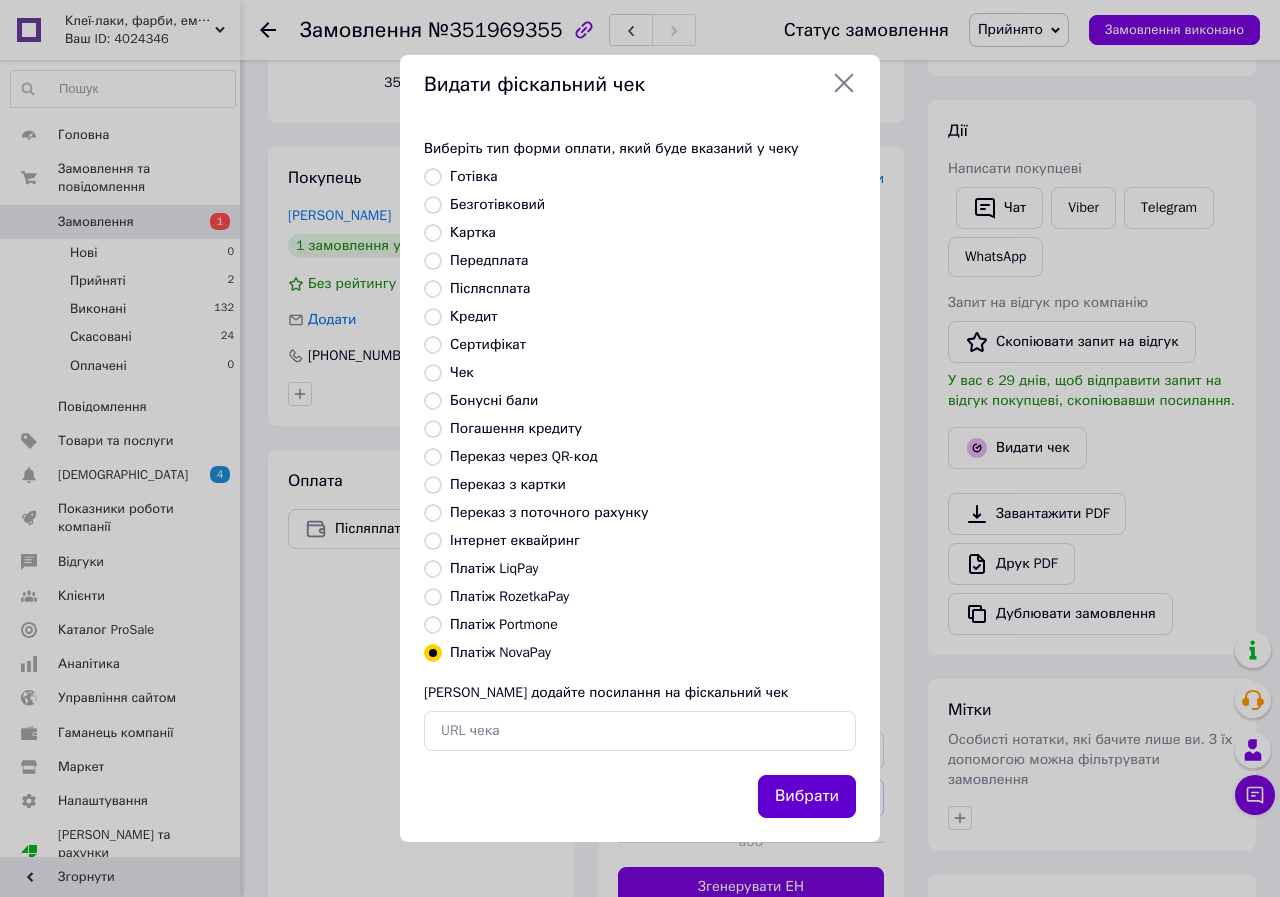 click on "Вибрати" at bounding box center [807, 796] 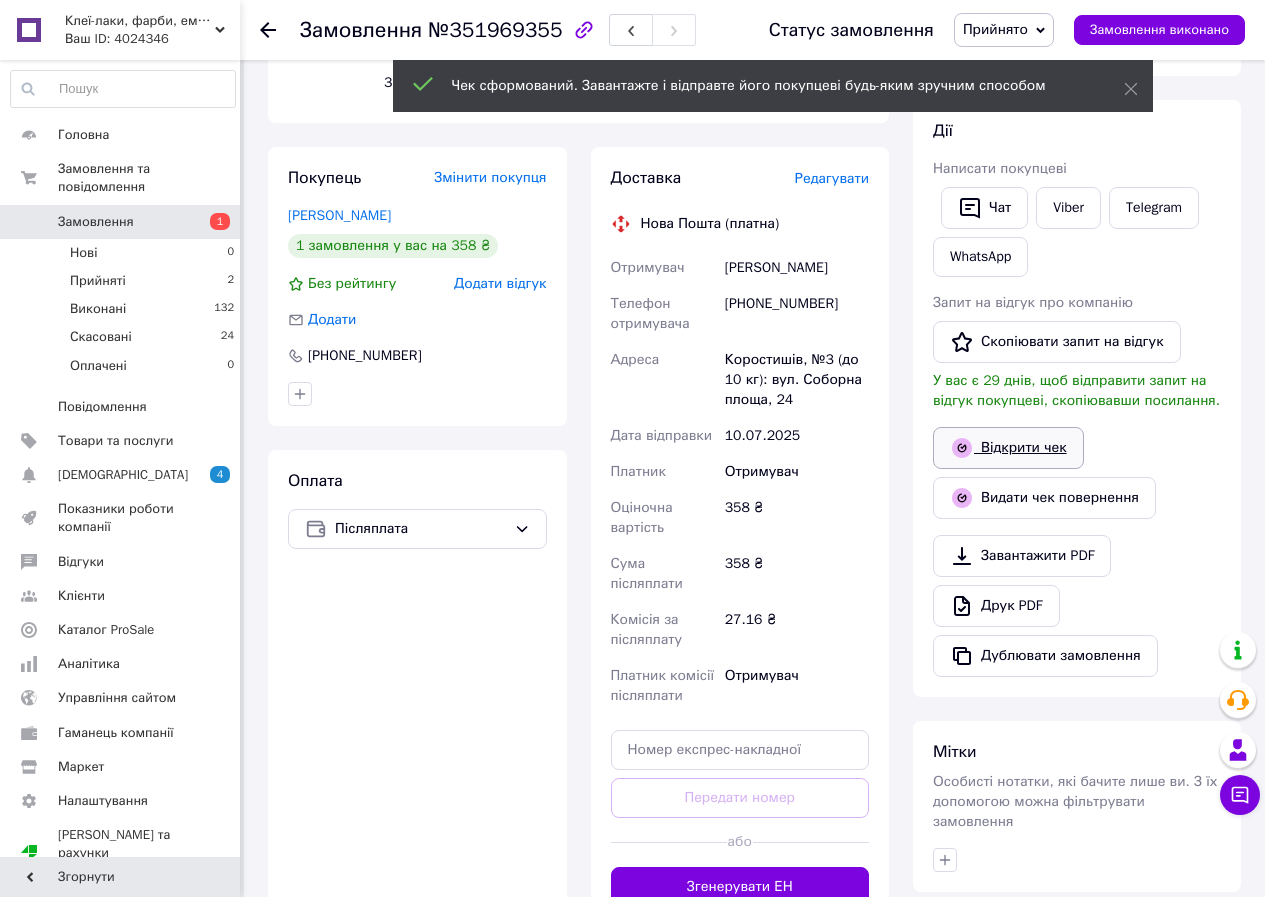 click on "Відкрити чек" at bounding box center [1008, 448] 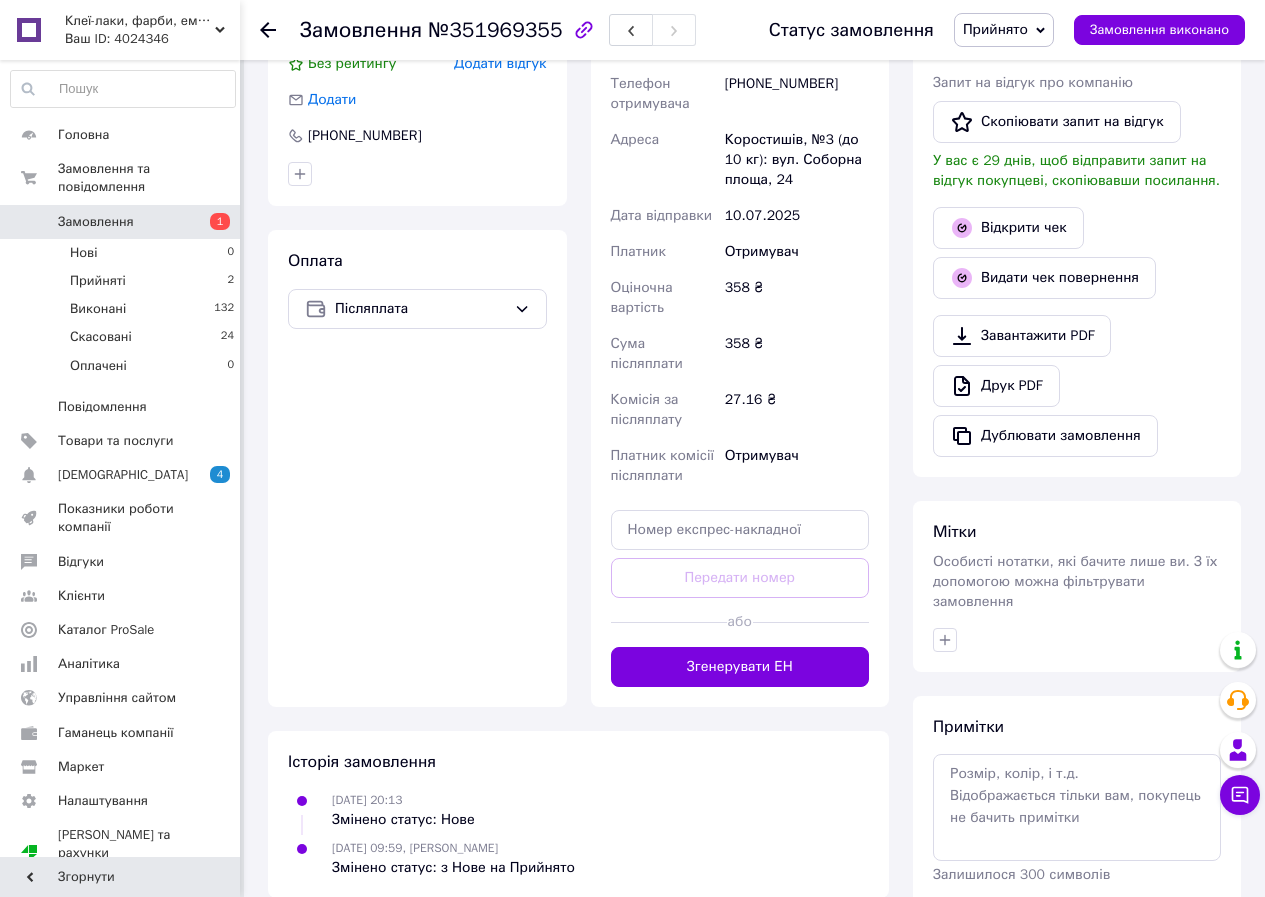 scroll, scrollTop: 588, scrollLeft: 0, axis: vertical 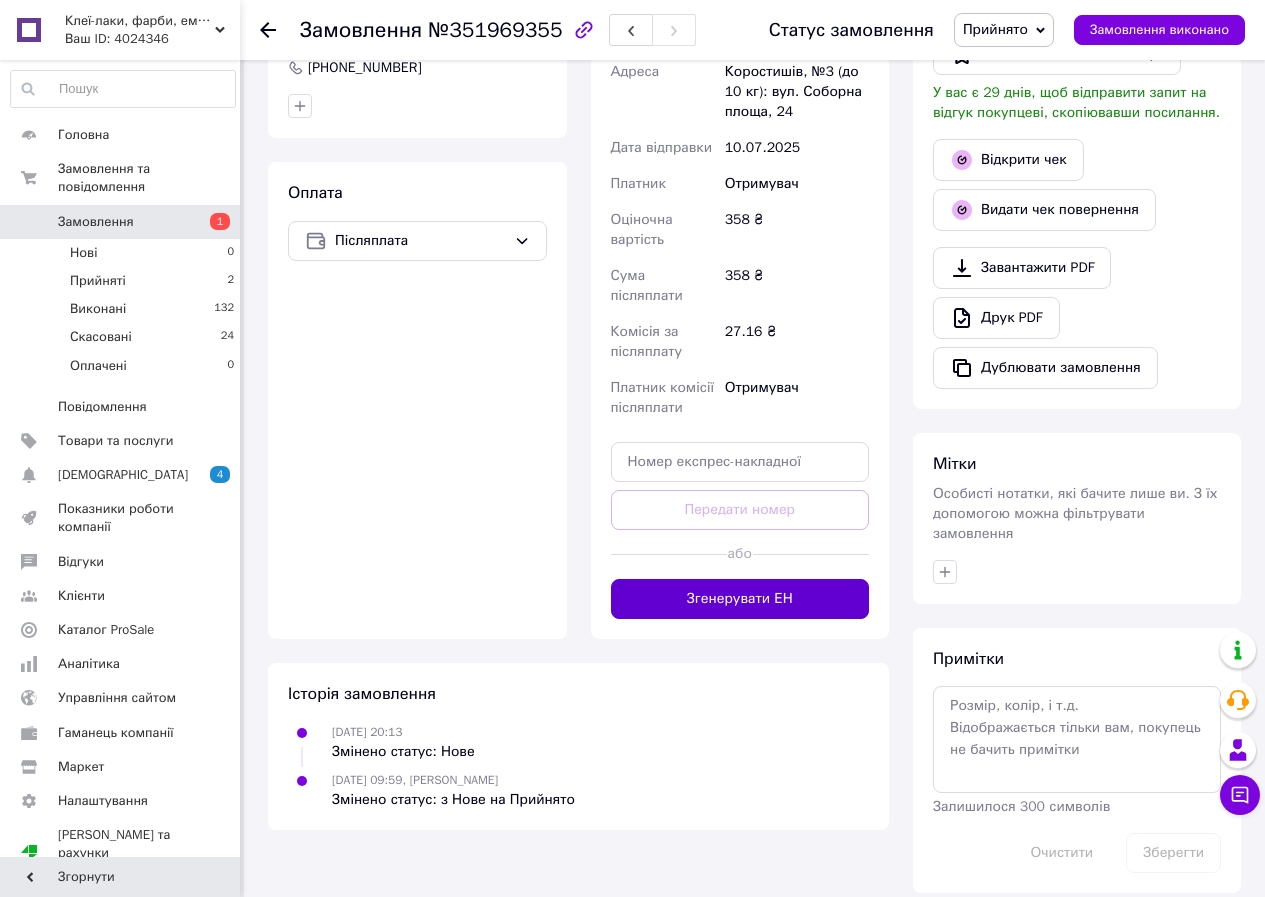 click on "Згенерувати ЕН" at bounding box center (740, 599) 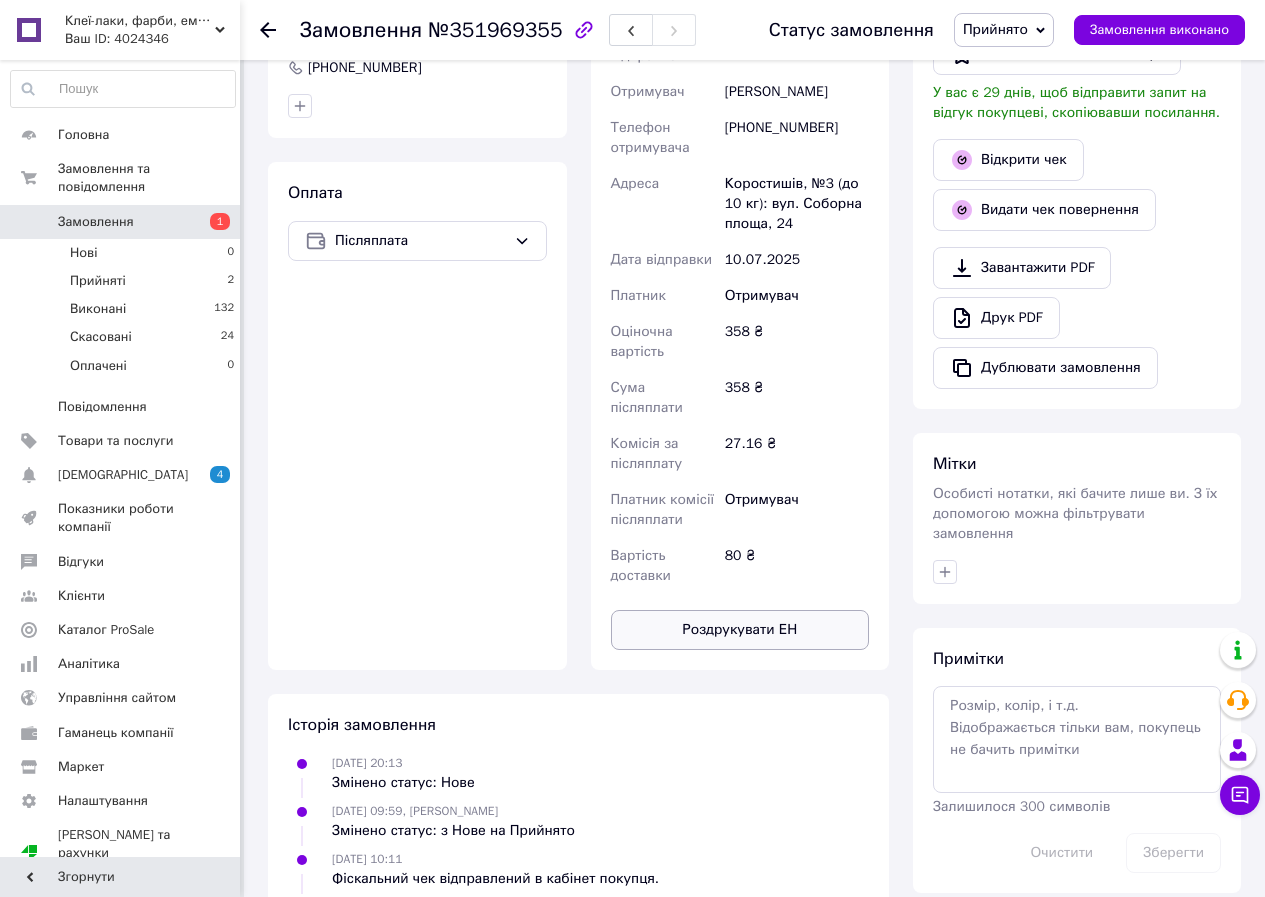click on "Роздрукувати ЕН" at bounding box center [740, 630] 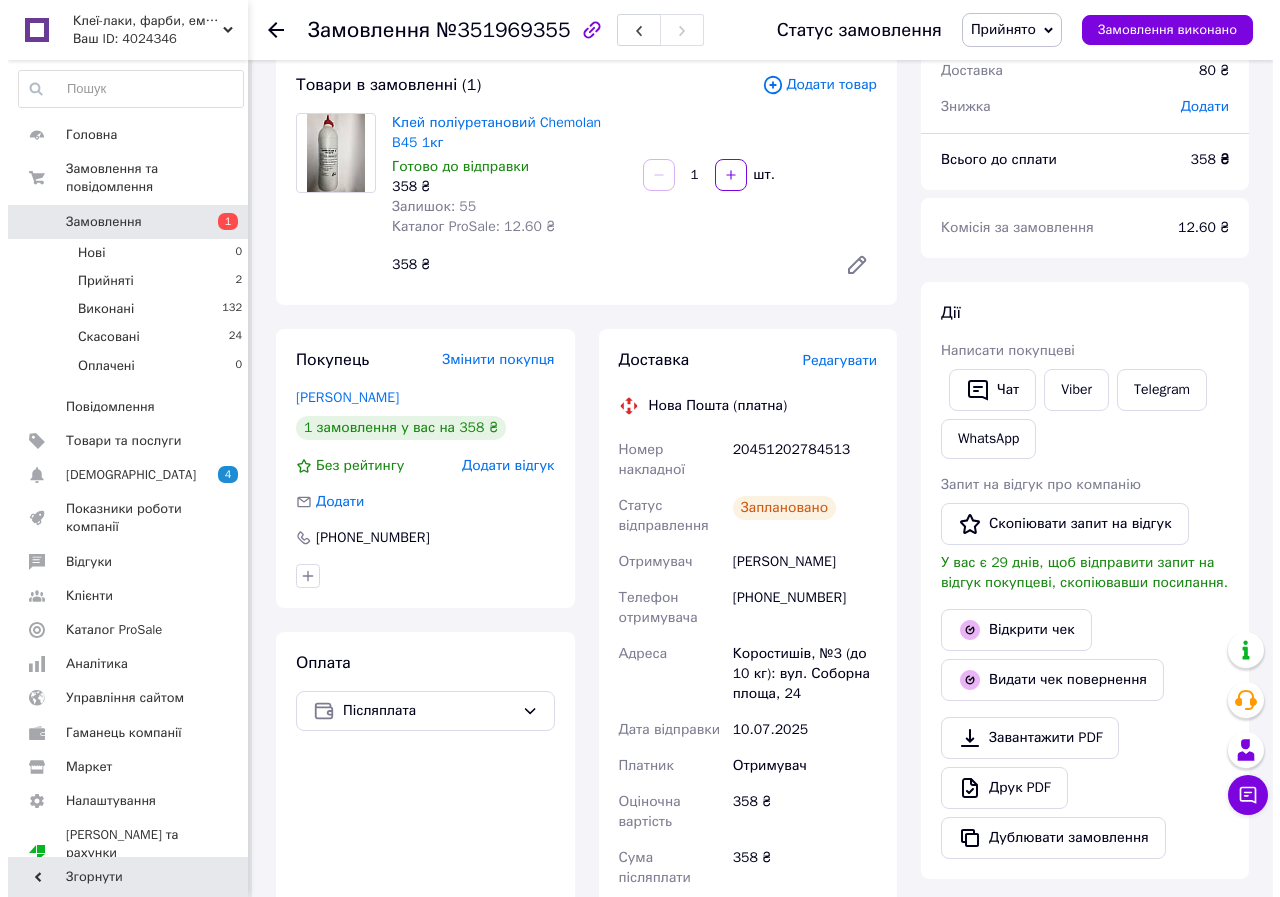 scroll, scrollTop: 0, scrollLeft: 0, axis: both 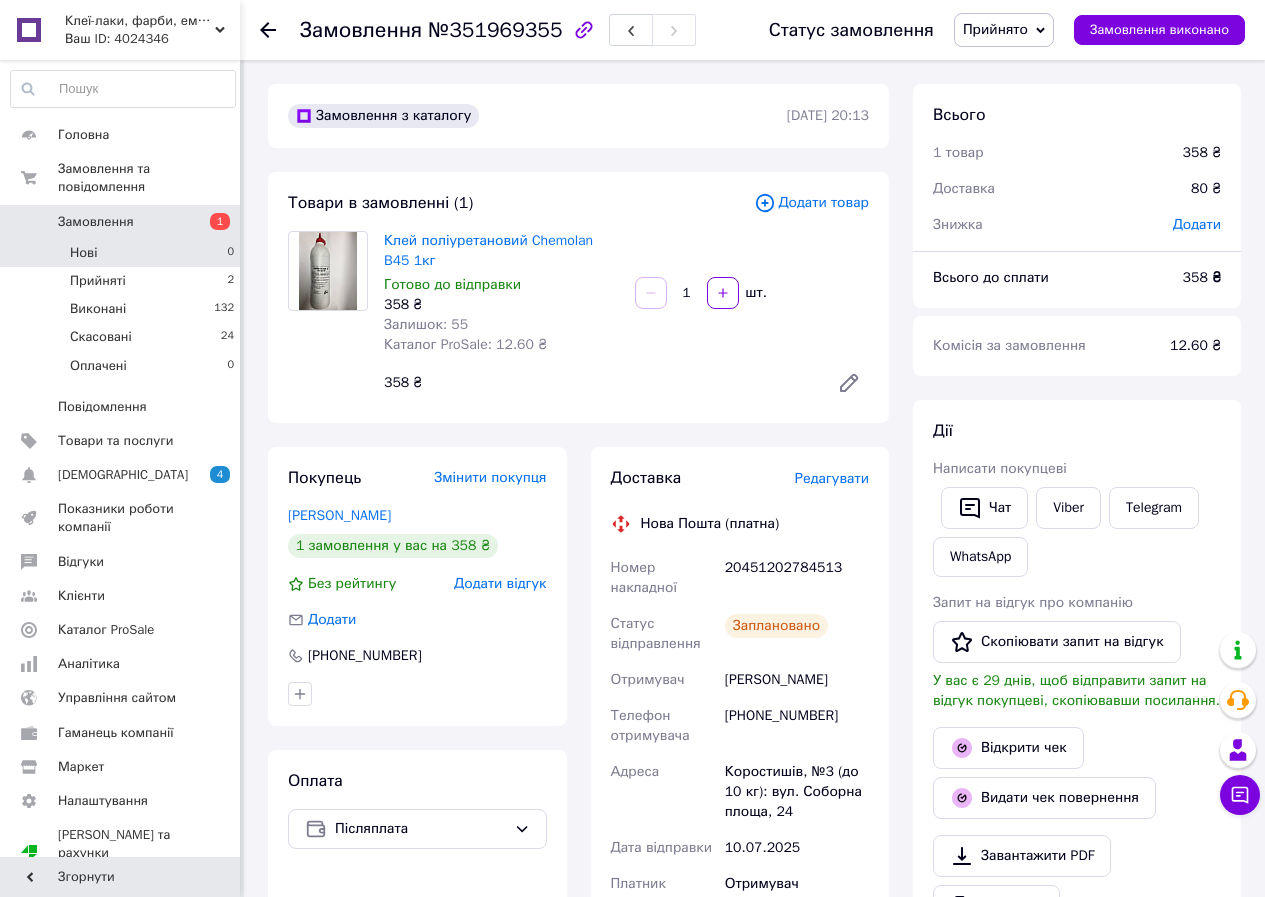 click on "Нові 0" at bounding box center [123, 253] 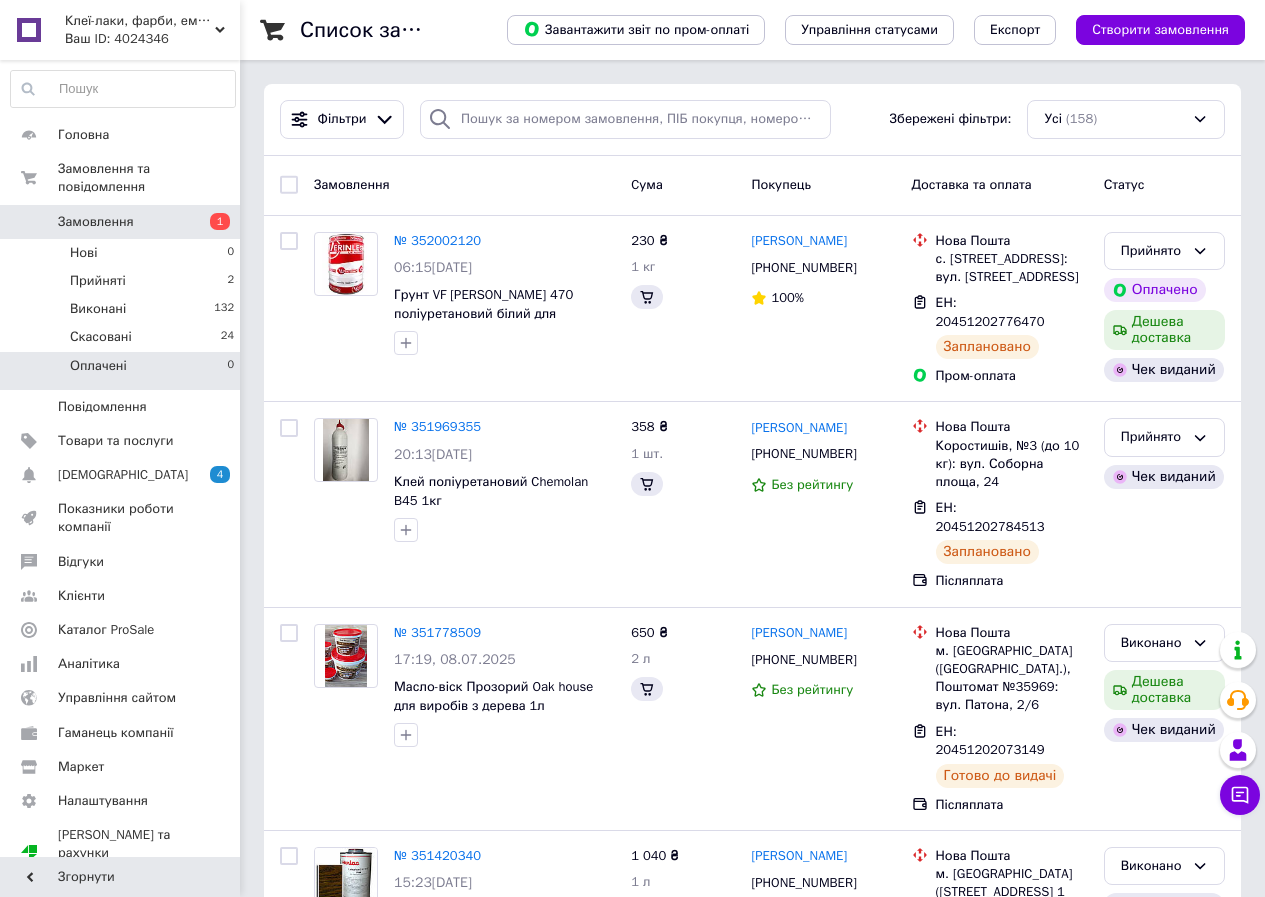 click on "Оплачені" at bounding box center (98, 366) 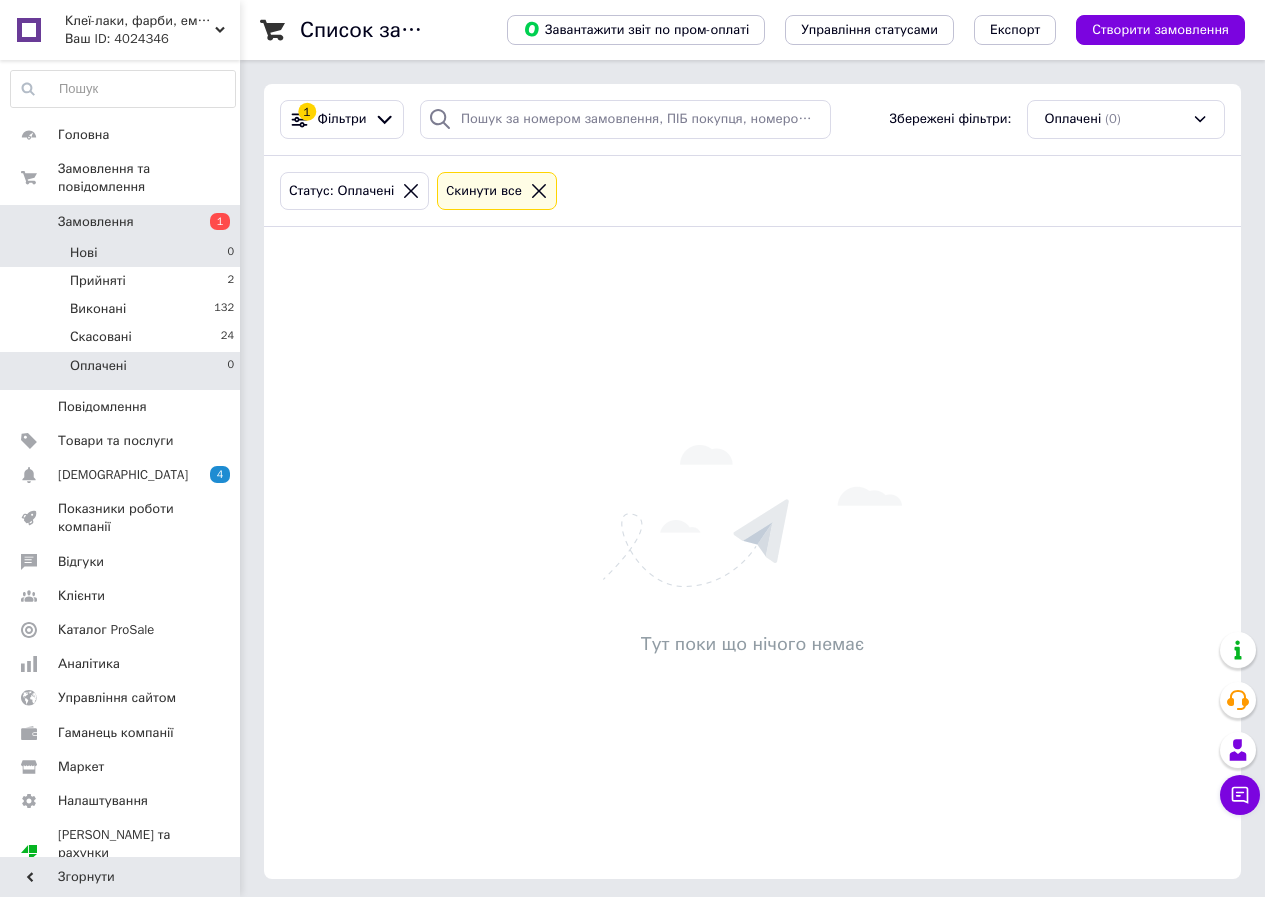 click on "Нові 0" at bounding box center [123, 253] 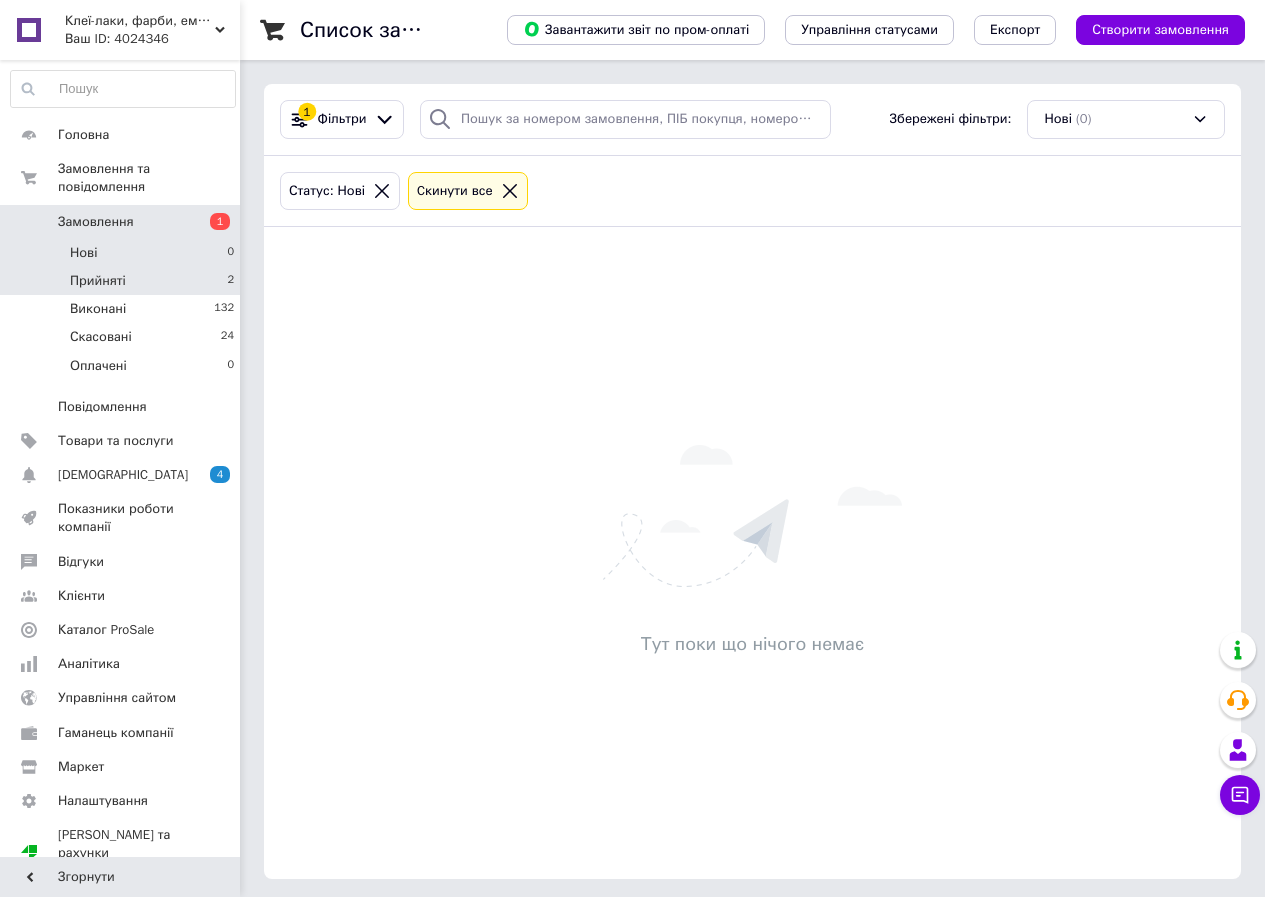 click on "Прийняті" at bounding box center [98, 281] 